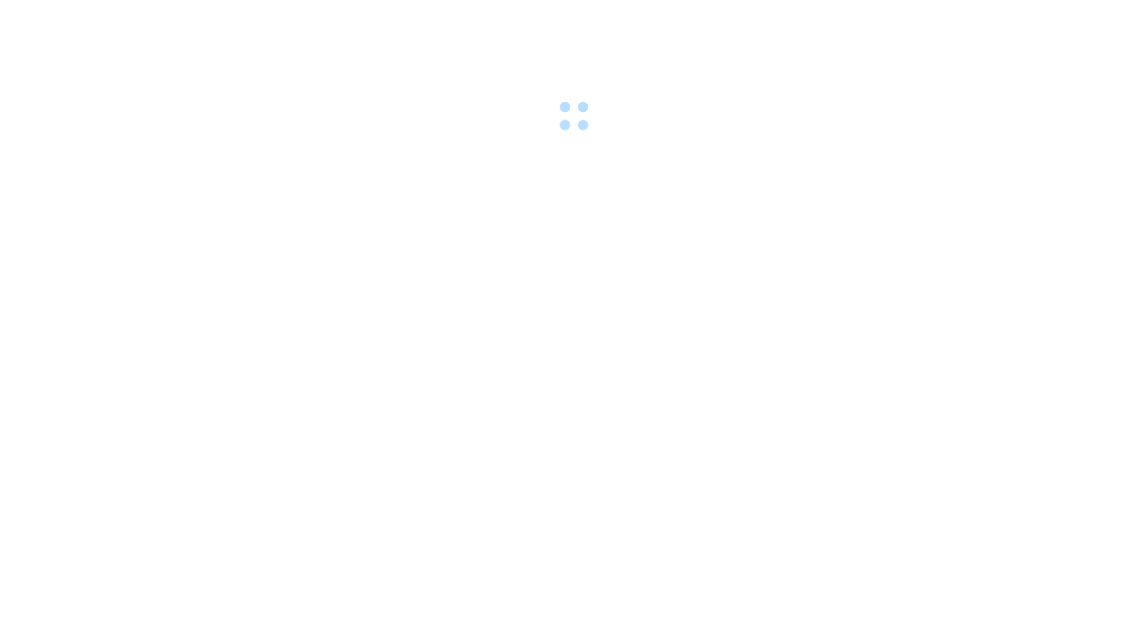 scroll, scrollTop: 0, scrollLeft: 0, axis: both 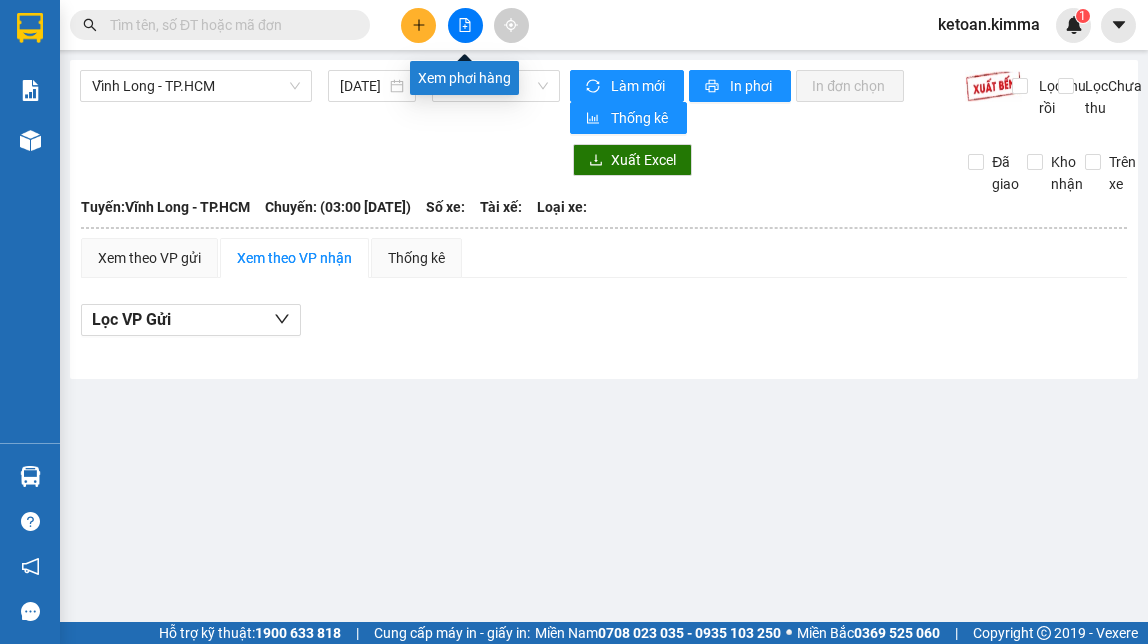 click 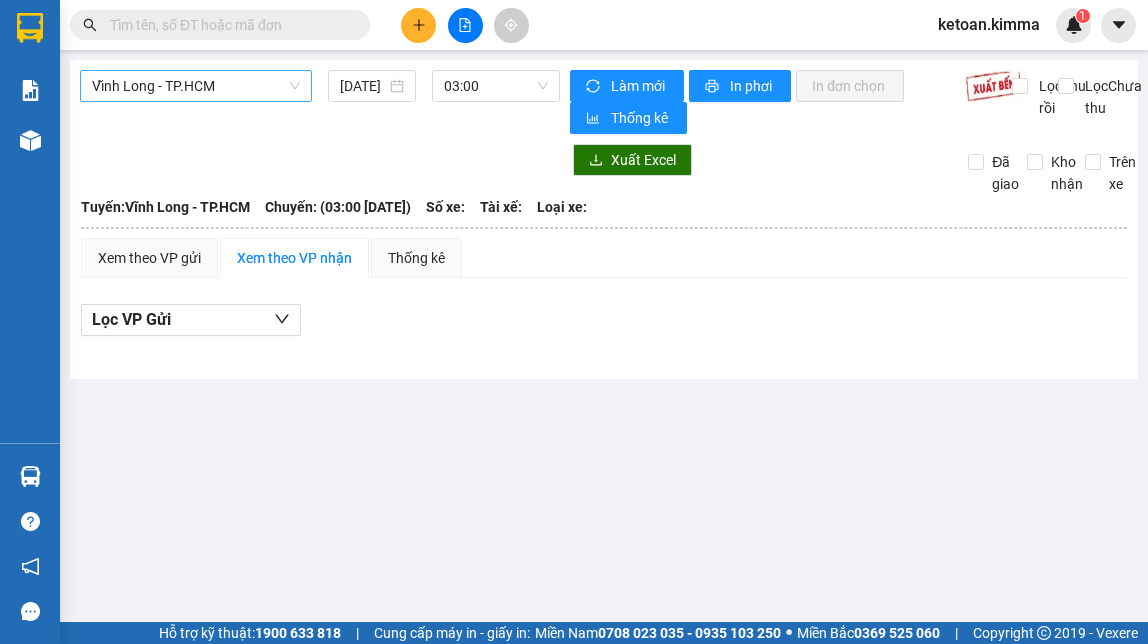 click on "Vĩnh Long - TP.HCM" at bounding box center [196, 86] 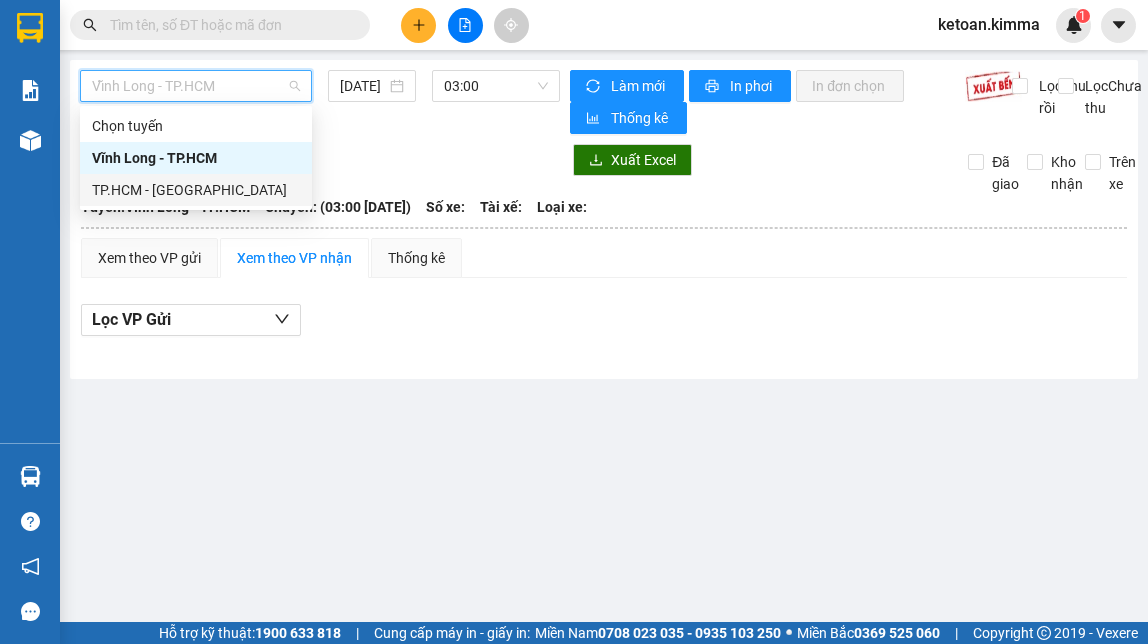 click on "TP.HCM - [GEOGRAPHIC_DATA]" at bounding box center (196, 190) 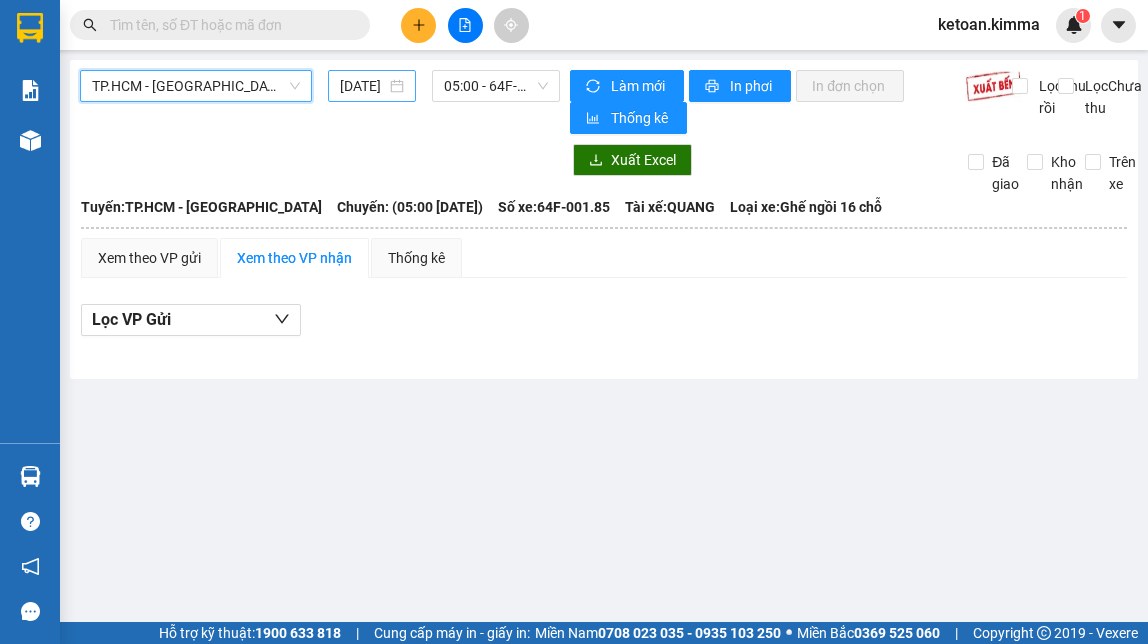 click on "[DATE]" at bounding box center [362, 86] 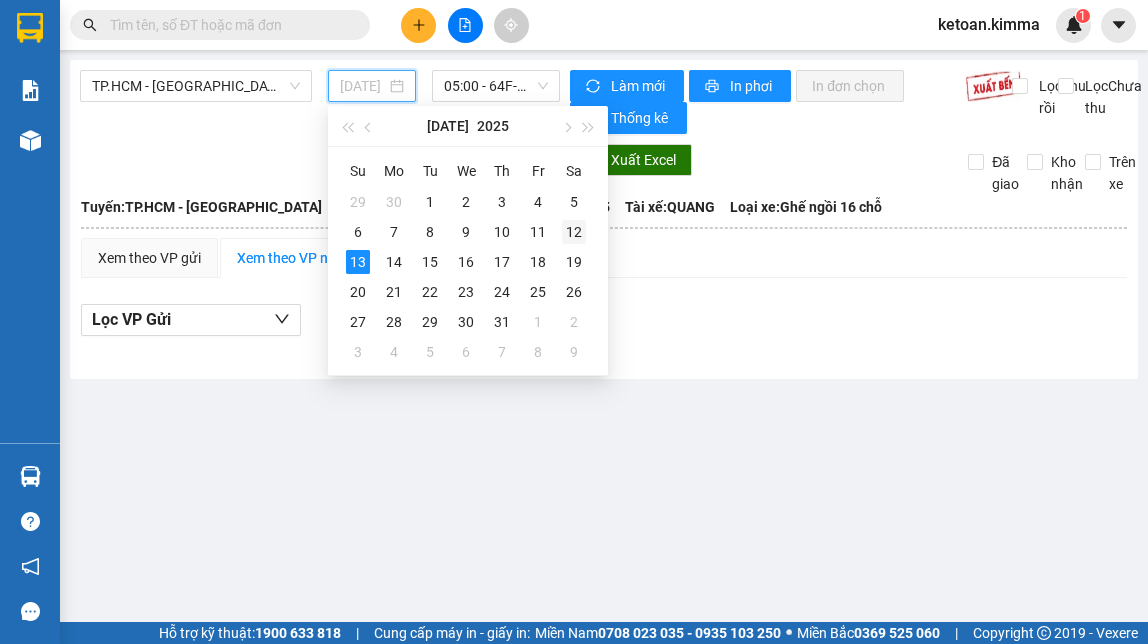 click on "12" at bounding box center [574, 232] 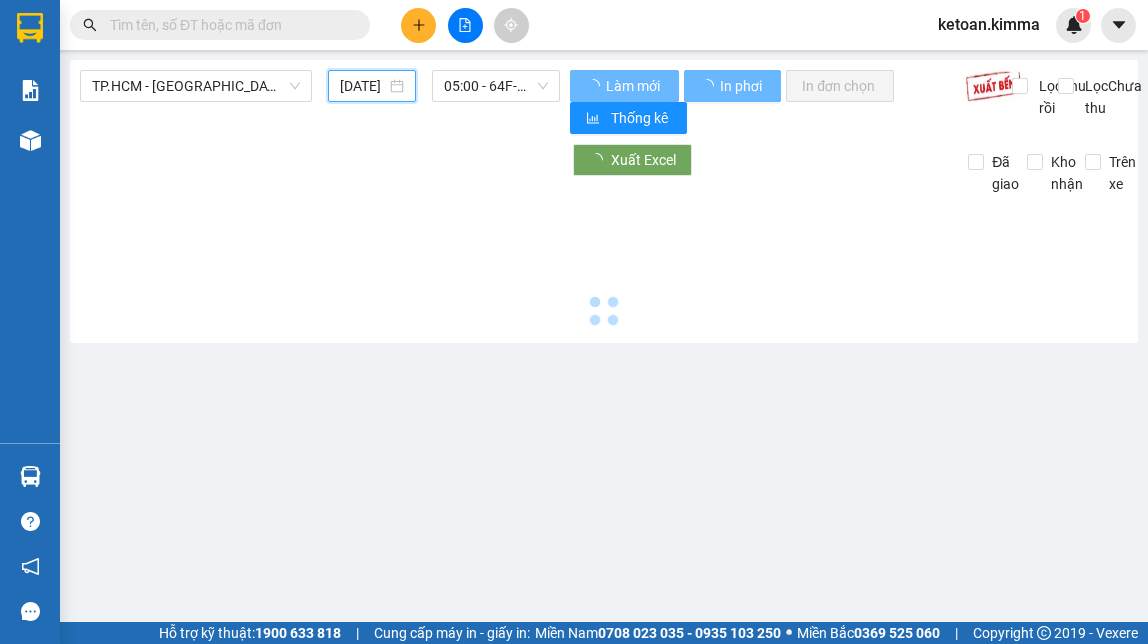 type on "[DATE]" 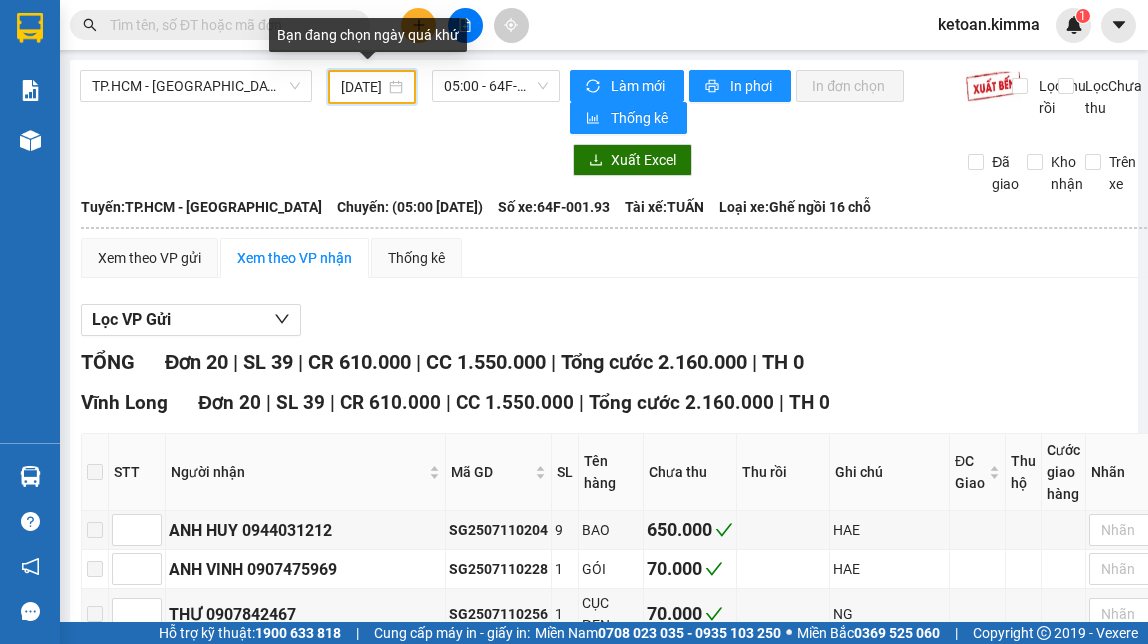 click on "[DATE]" at bounding box center [362, 87] 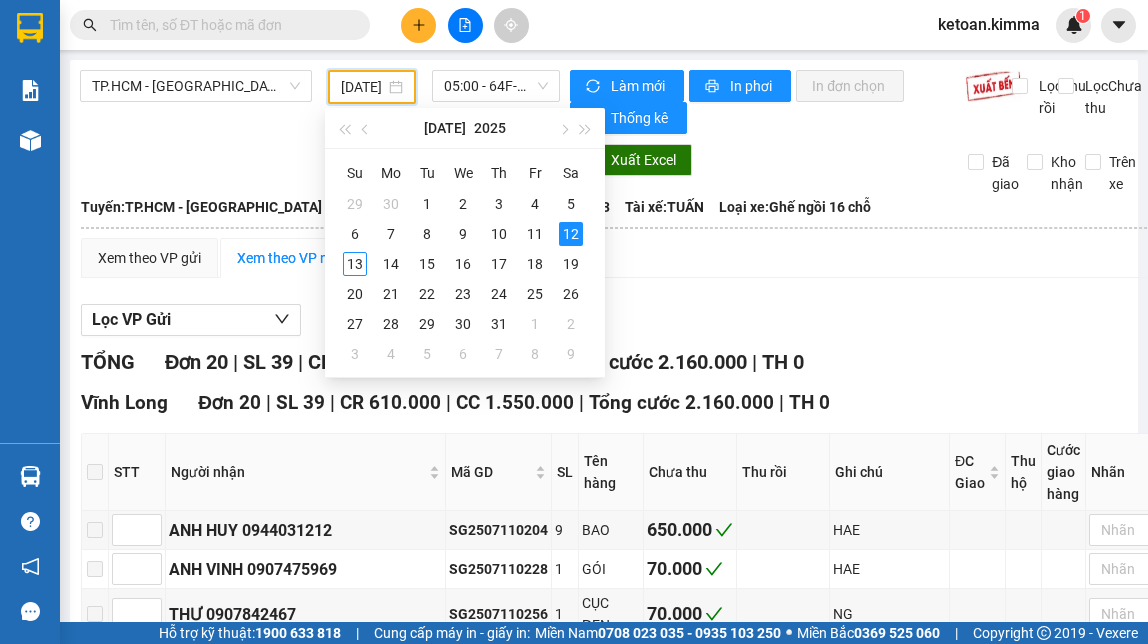 click at bounding box center [320, 160] 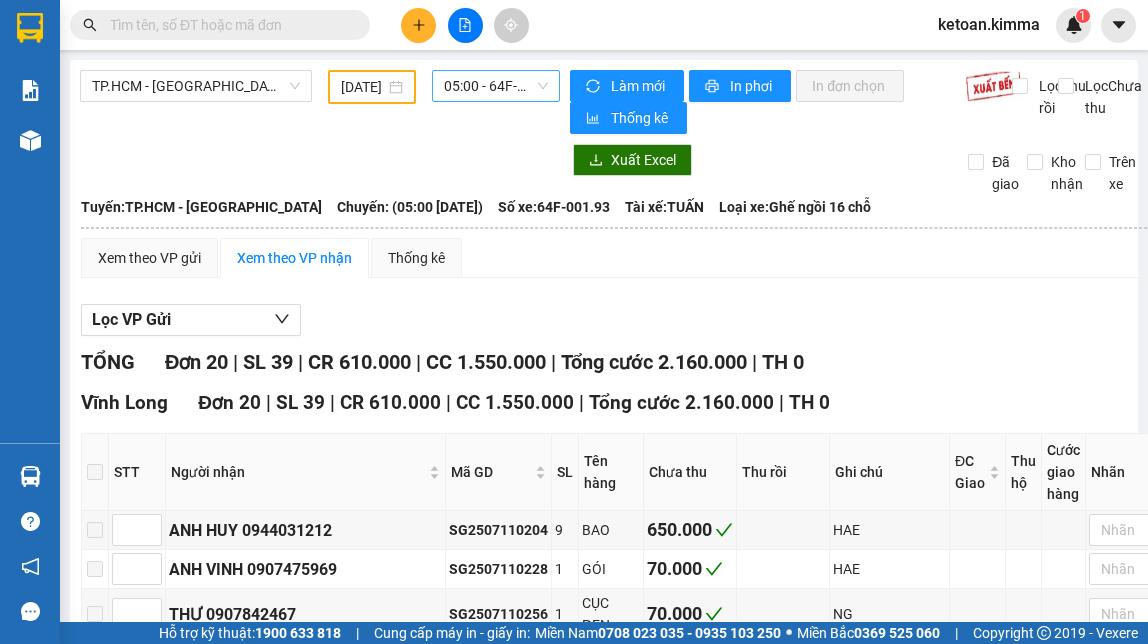click on "05:00     - 64F-001.93" at bounding box center (496, 86) 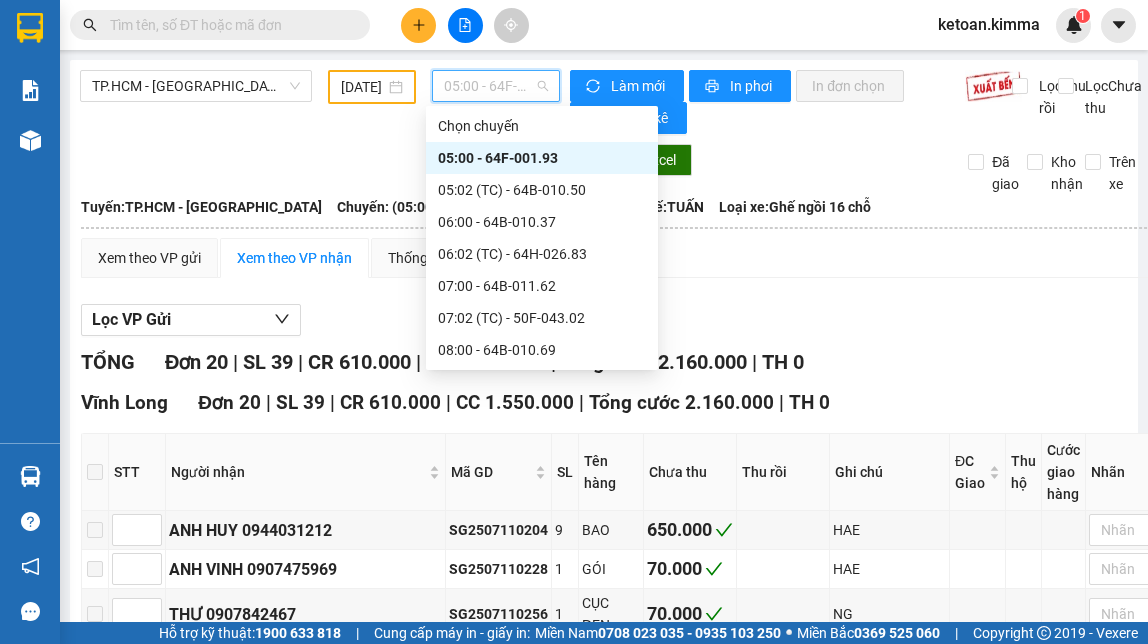 click on "05:00     - 64F-001.93" at bounding box center [542, 158] 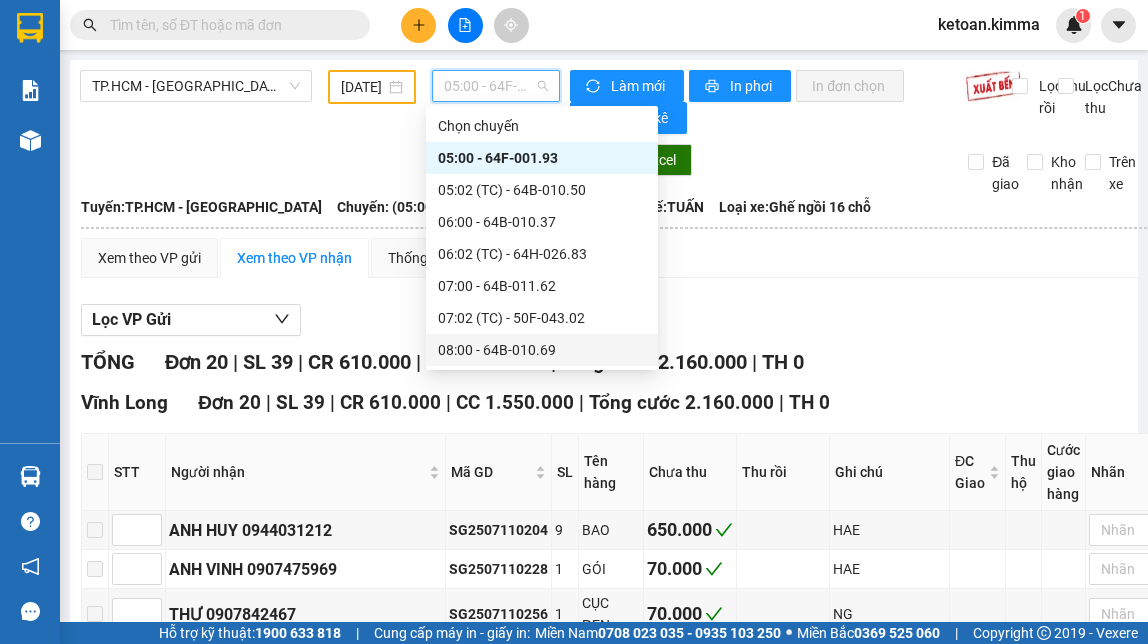 click on "05:00     - 64F-001.93" at bounding box center (542, 158) 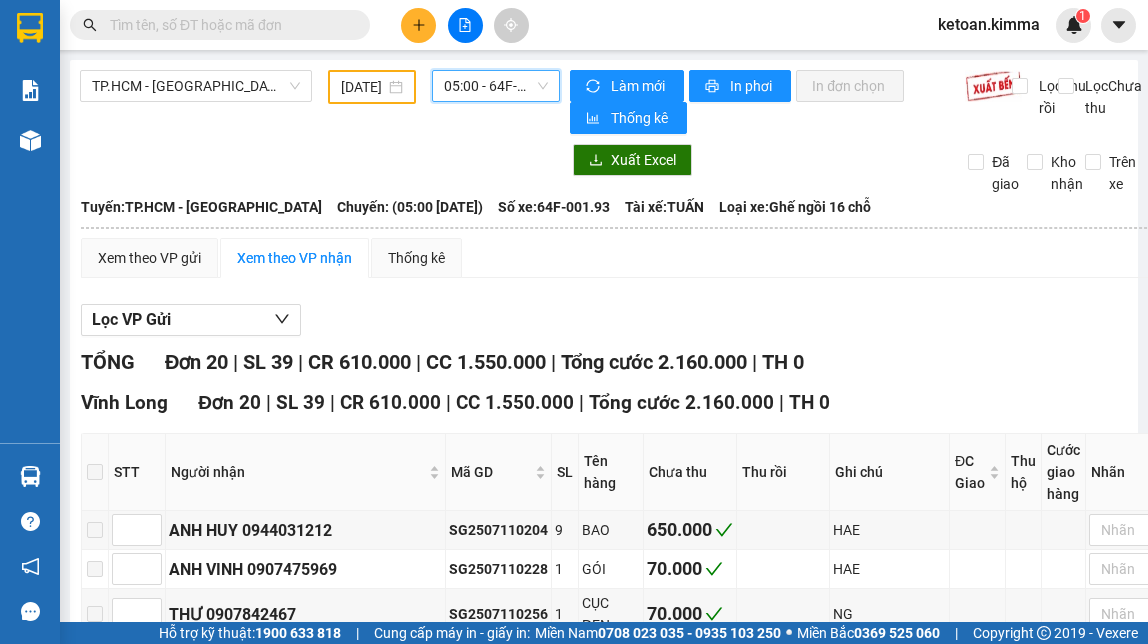 click on "TP.HCM - [GEOGRAPHIC_DATA] [DATE] 05:00 05:00     - 64F-001.93  Làm mới In phơi In đơn chọn Thống kê Lọc  Thu rồi Lọc  Chưa thu Xuất Excel Đã giao Kho nhận Trên xe Kim Mã   0270 3823 665 , 0270 3828 818 , 0270 3825 326   107-109, Đường 2/9 P.1, [GEOGRAPHIC_DATA] PHƠI HÀNG 07:24 [DATE] Tuyến:  [GEOGRAPHIC_DATA]HCM - [GEOGRAPHIC_DATA]:   (05:00 [DATE]) Tài xế:  TUẤN   Số xe:  64F-001.93 Loại xe:  Ghế ngồi 16 chỗ [GEOGRAPHIC_DATA]:  [GEOGRAPHIC_DATA] - [GEOGRAPHIC_DATA]:   (05:00 [DATE]) Số xe:  64F-001.93 Tài xế:  TUẤN Loại xe:  Ghế ngồi 16 chỗ Xem theo VP gửi Xem theo VP nhận Thống kê Lọc VP Gửi TỔNG Đơn   20 | SL   39 | CR   610.000 | CC   1.550.000 | Tổng cước   2.160.000 | TH   0 Vĩnh Long Đơn   20 | SL   39 | CR   610.000 | CC   1.550.000 | Tổng cước   2.160.000 | TH   0 STT Người nhận Mã GD SL Tên hàng Chưa thu Thu rồi Ghi chú ĐC Giao Thu hộ Cước giao hàng Nhãn Ký nhận" at bounding box center (604, 864) 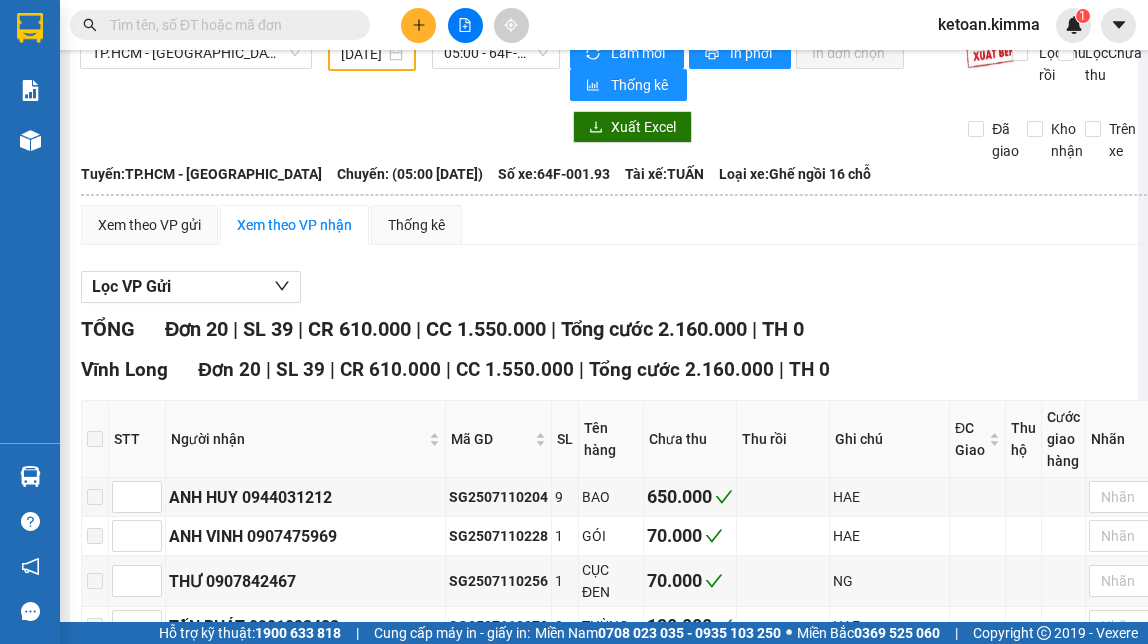 scroll, scrollTop: 0, scrollLeft: 0, axis: both 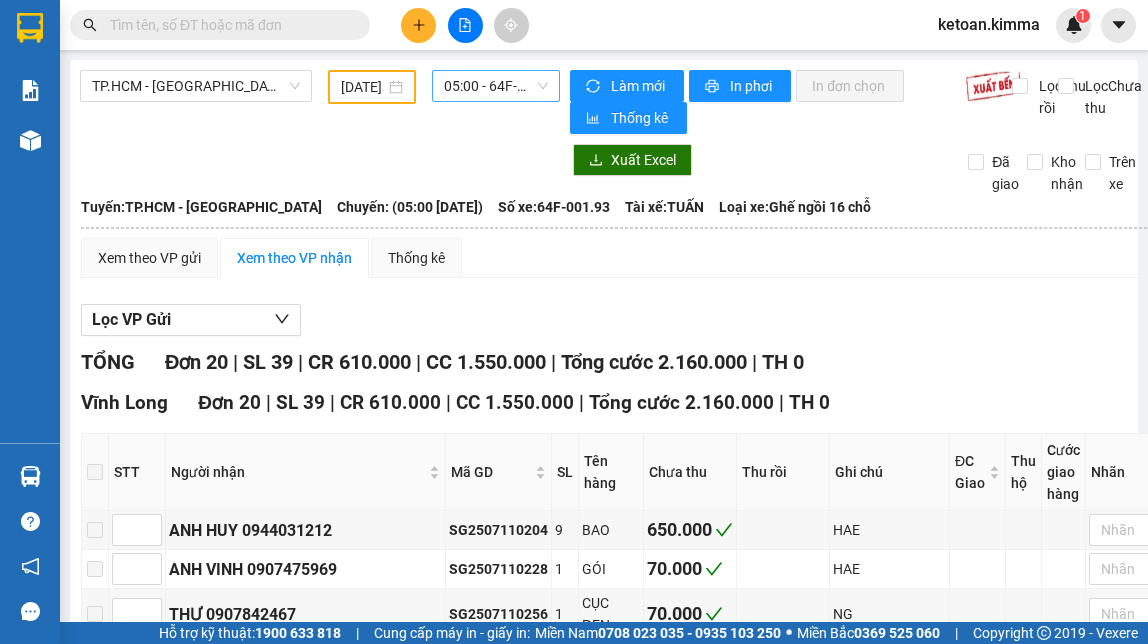 click on "05:00     - 64F-001.93" at bounding box center (496, 86) 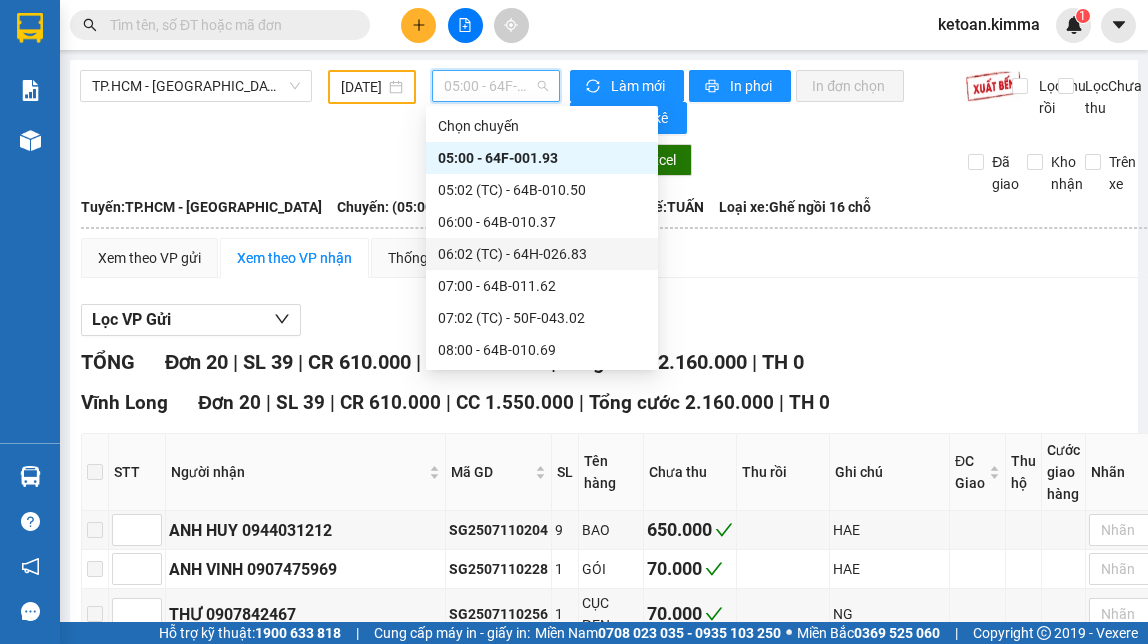 scroll, scrollTop: 224, scrollLeft: 0, axis: vertical 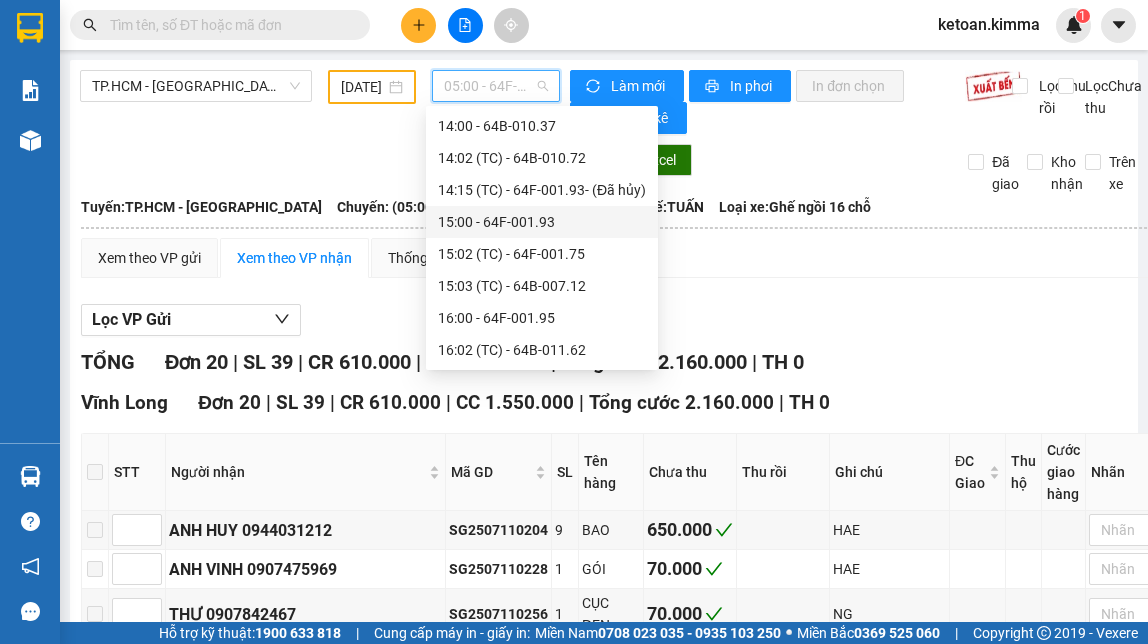 click on "15:00     - 64F-001.93" at bounding box center [542, 222] 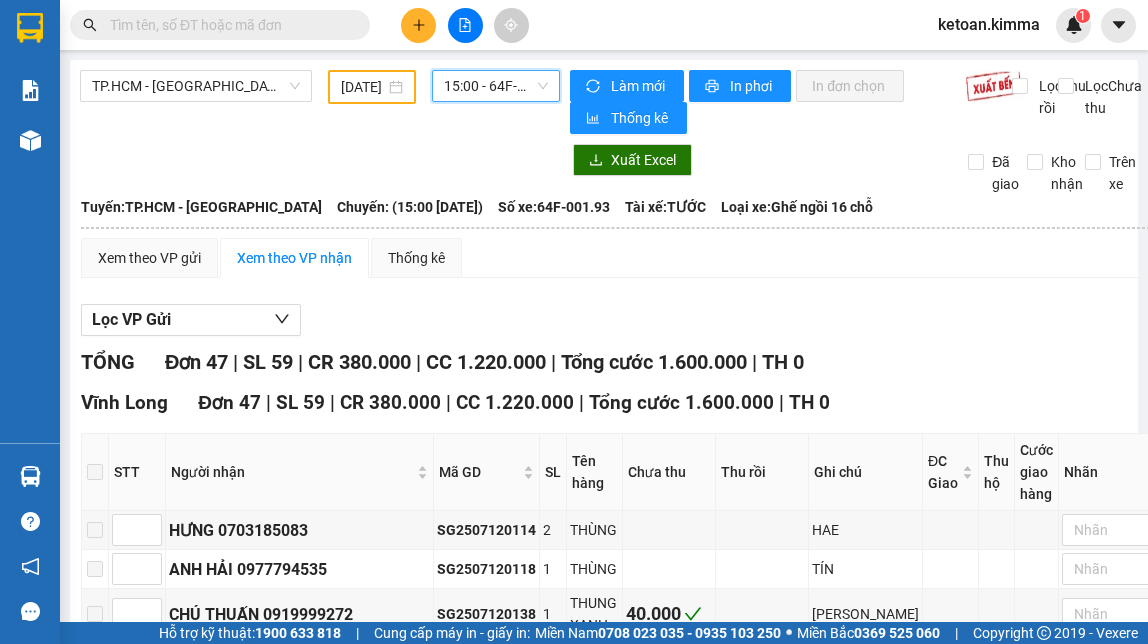 click on "Lọc VP Gửi TỔNG Đơn   47 | SL   59 | CR   380.000 | CC   1.220.000 | Tổng cước   1.600.000 | TH   0 Vĩnh Long Đơn   47 | SL   59 | CR   380.000 | CC   1.220.000 | Tổng cước   1.600.000 | TH   0 STT Người nhận Mã GD SL Tên hàng Chưa thu Thu rồi Ghi chú ĐC Giao Thu hộ Cước giao hàng Nhãn Ký nhận                             HƯNG 0703185083 SG2507120114 2 THÙNG HAE   Nhãn ANH HẢI 0977794535 SG2507120118 1 THÙNG  TÍN   Nhãn CHÚ THUẤN  0919999272 SG2507120138 1 THUNG XANH 40.000 [PERSON_NAME] CHÚ TÀI 0869271339 SG2507120141 1 THÙNG 100.000 NG: ANH THƯ/ NG    Nhãn DUY 0931116019 SG2507120142 6 6 THÙNG 240.000 NG   Nhãn ANH VƯỢNG 0918222444 SG2507120147 1 THÙNG HAE   Nhãn PHONG 0932824849 SG2507120153 2 2 VALI XÁM 120.000 NG   Nhãn CHỊ KIỀU 0395696126 SG2507120154 1 CỤC ĐEN 40.000 NG   Nhãn ANH THÀNH  0916824515 SG2507120160 1 THÙNG HAE   Nhãn DUY 0931116019 SG2507120176 4 3 GIẤY 1 MUS 160.000 HAE   1" at bounding box center [630, 1633] 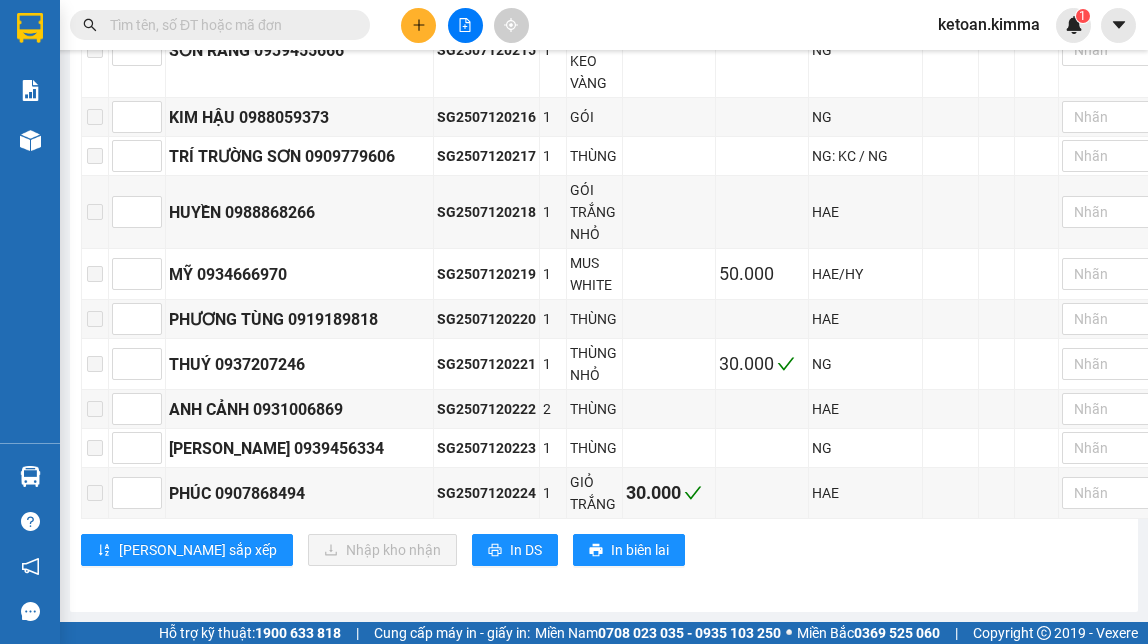scroll, scrollTop: 0, scrollLeft: 0, axis: both 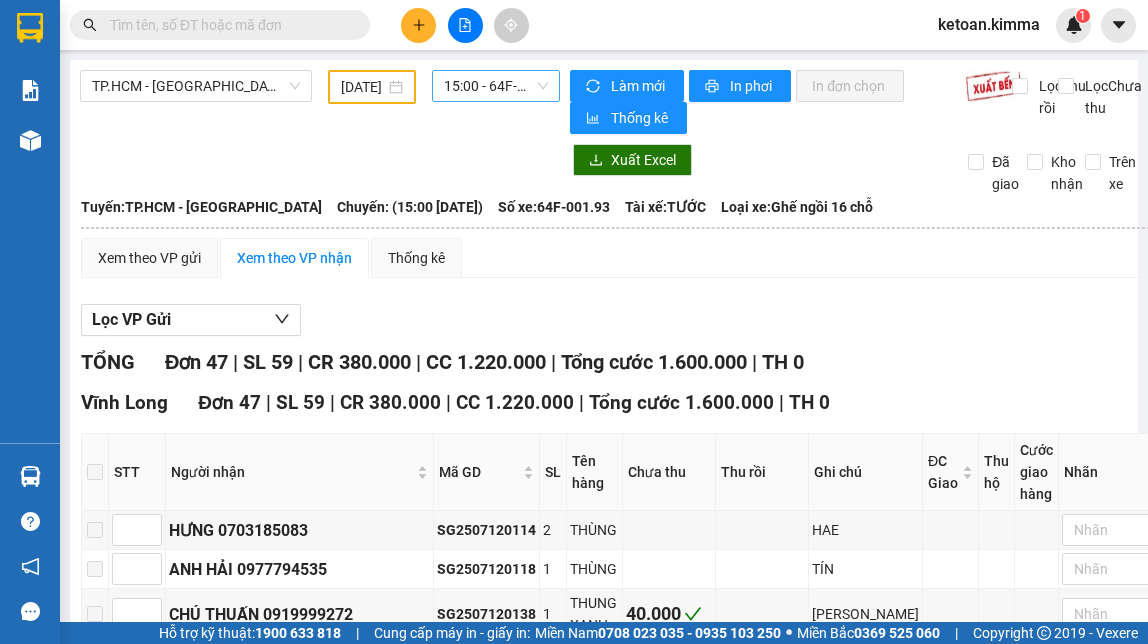 click on "15:00     - 64F-001.93" at bounding box center (496, 86) 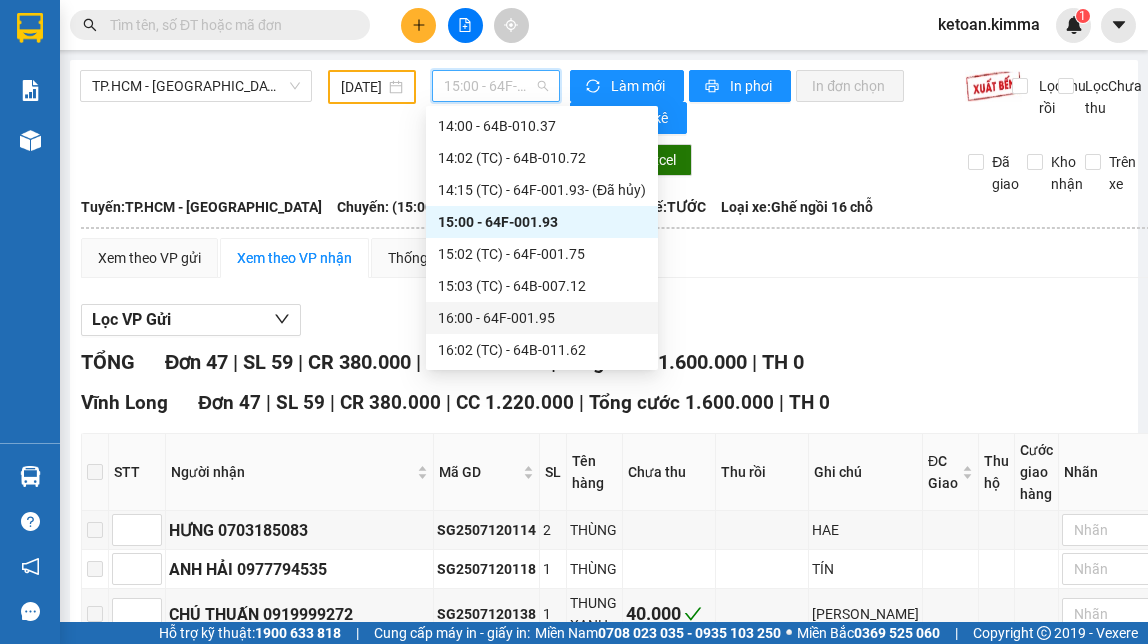 click on "16:00     - 64F-001.95" at bounding box center [542, 318] 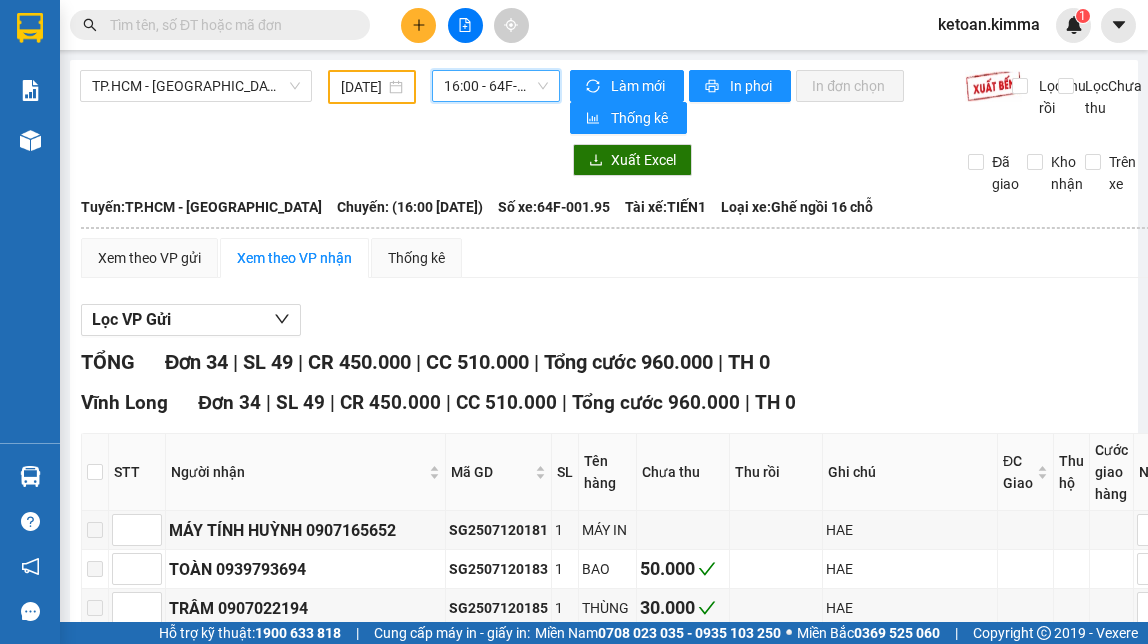 click on "Lọc VP Gửi" at bounding box center (668, 320) 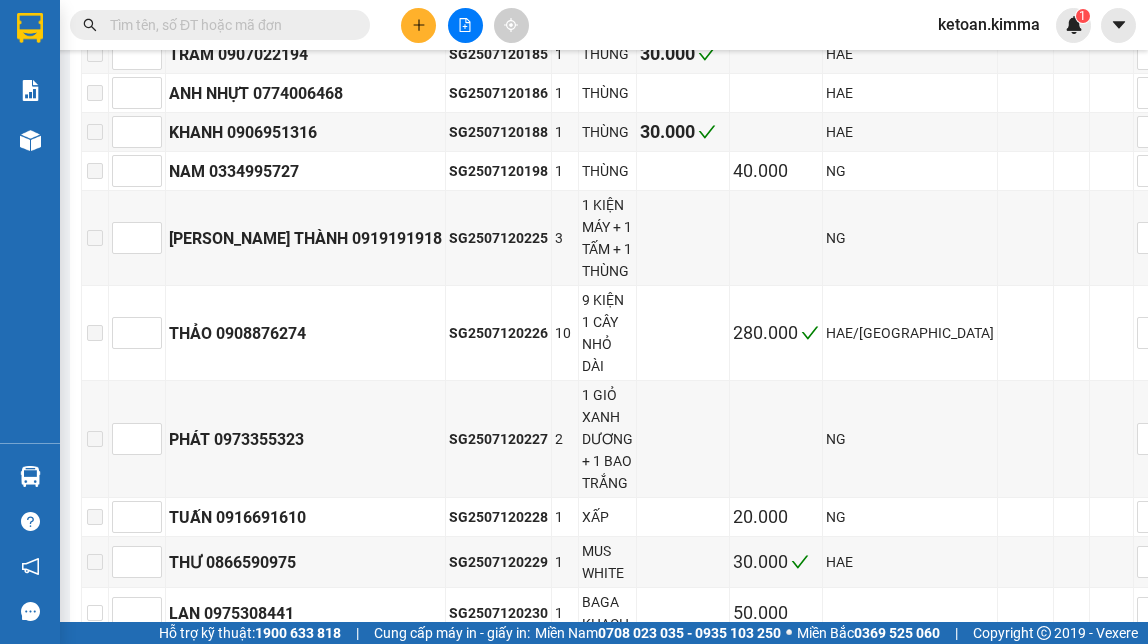 scroll, scrollTop: 0, scrollLeft: 0, axis: both 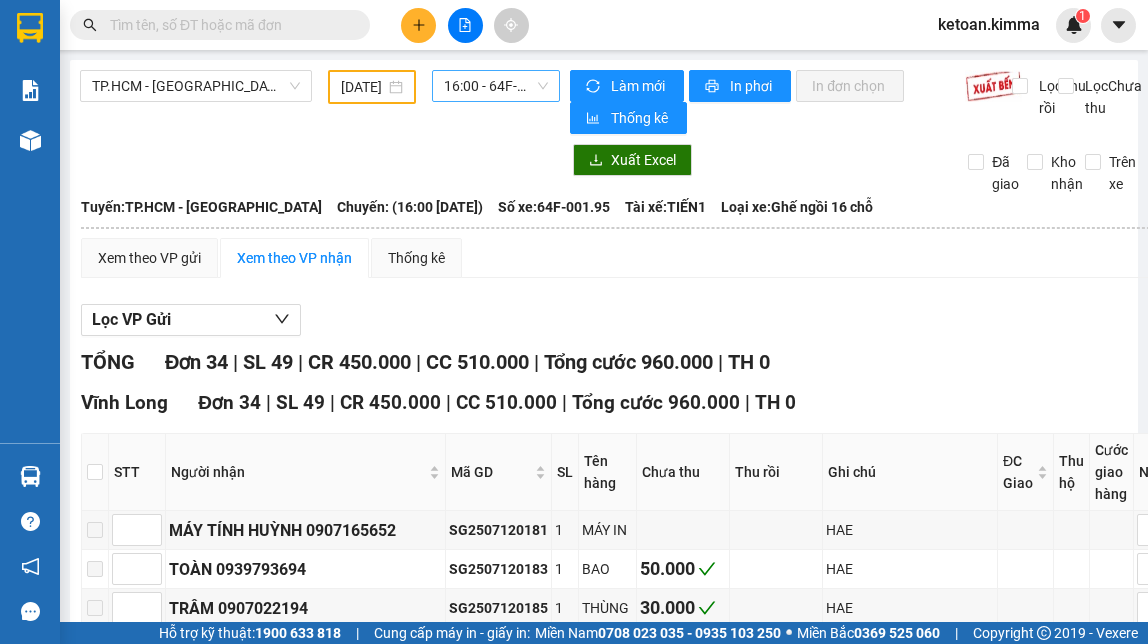 click on "16:00     - 64F-001.95" at bounding box center (496, 86) 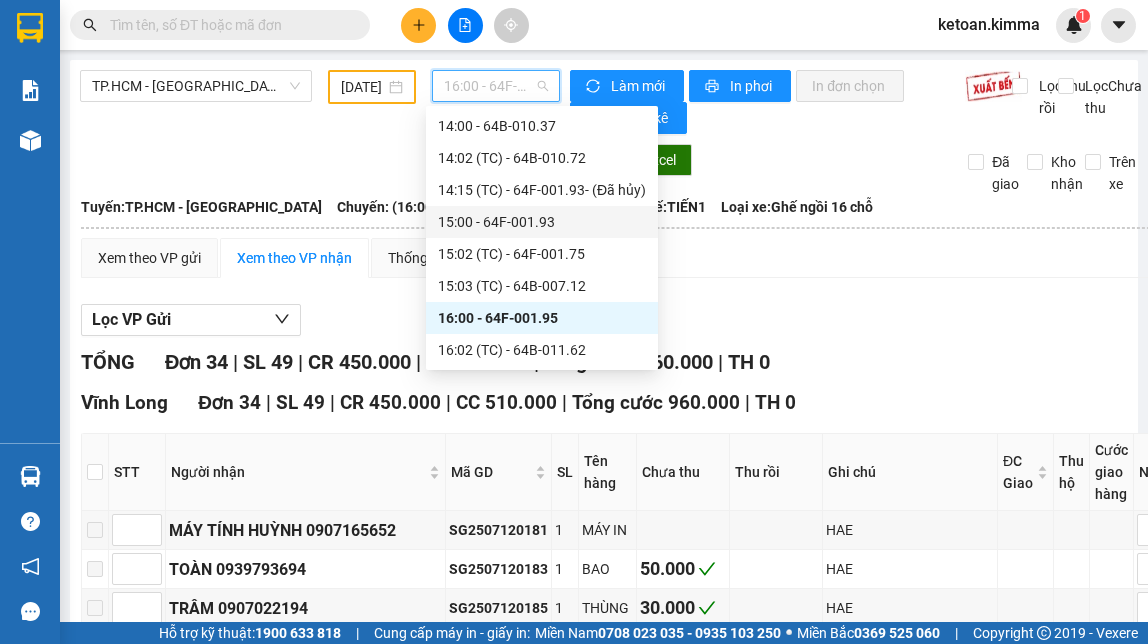 scroll, scrollTop: 896, scrollLeft: 0, axis: vertical 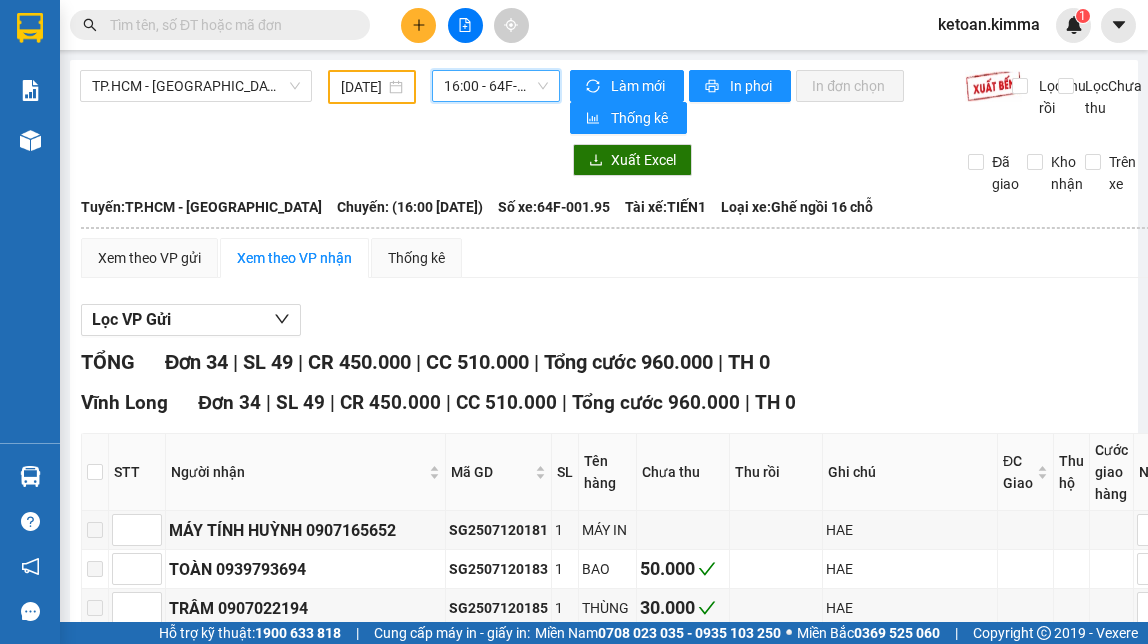 click on "16:00     - 64F-001.95" at bounding box center (496, 86) 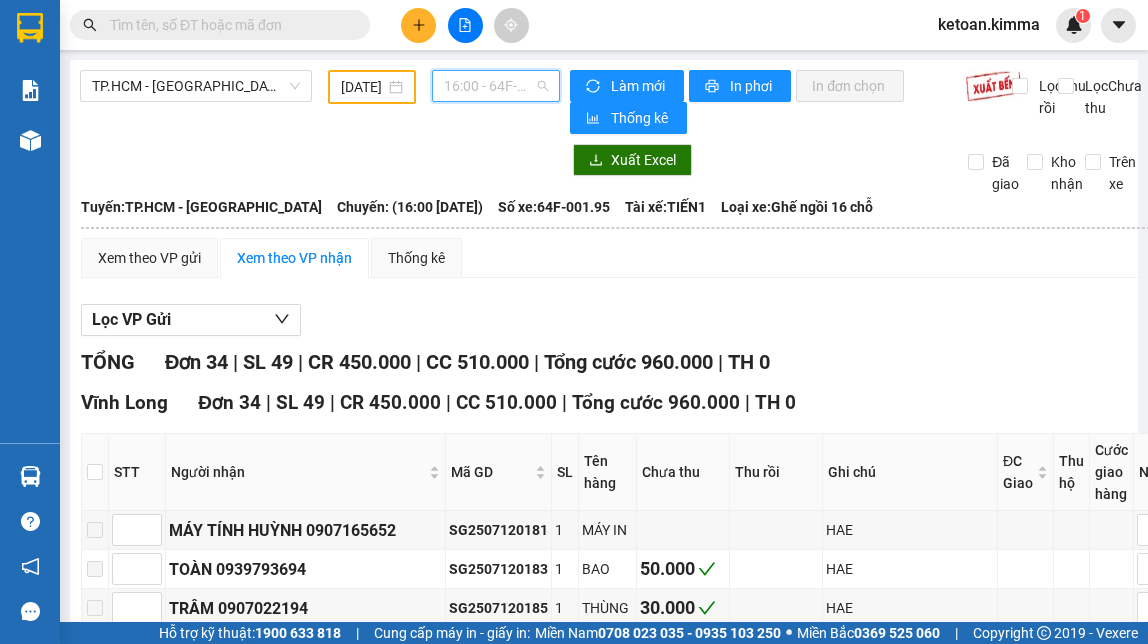 scroll, scrollTop: 864, scrollLeft: 0, axis: vertical 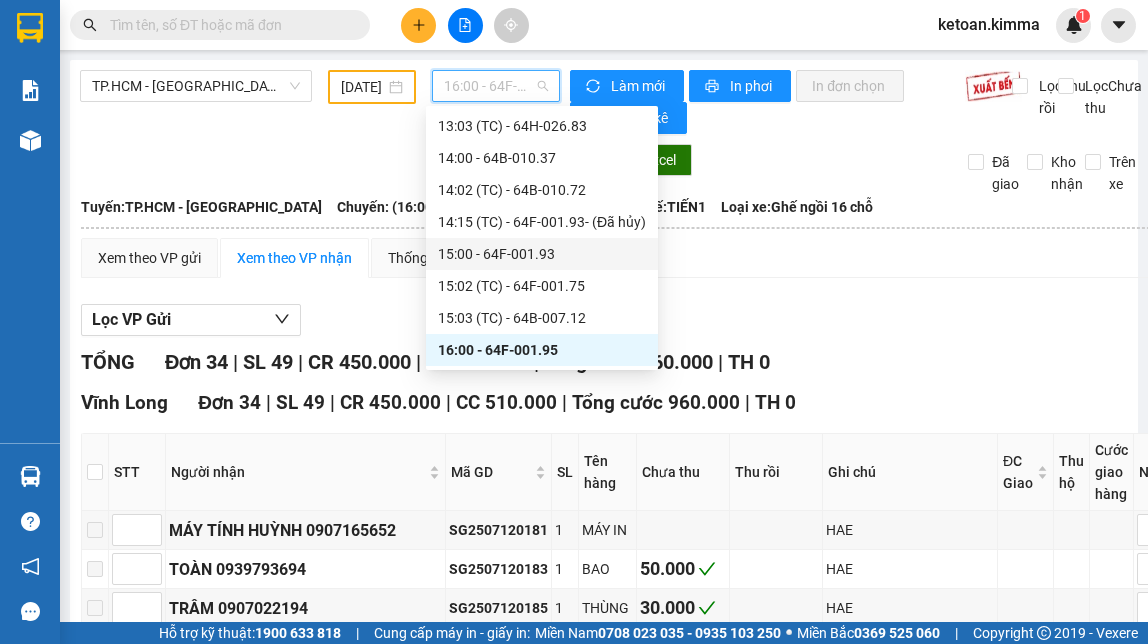 click on "15:00     - 64F-001.93" at bounding box center (542, 254) 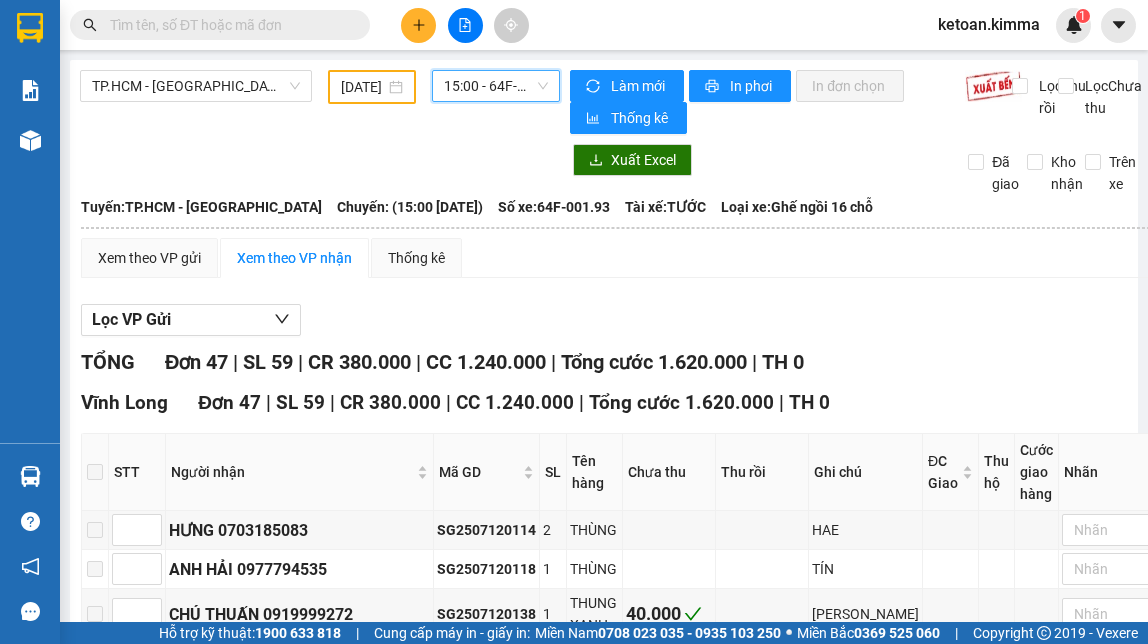 click on "15:00     - 64F-001.93" at bounding box center [496, 86] 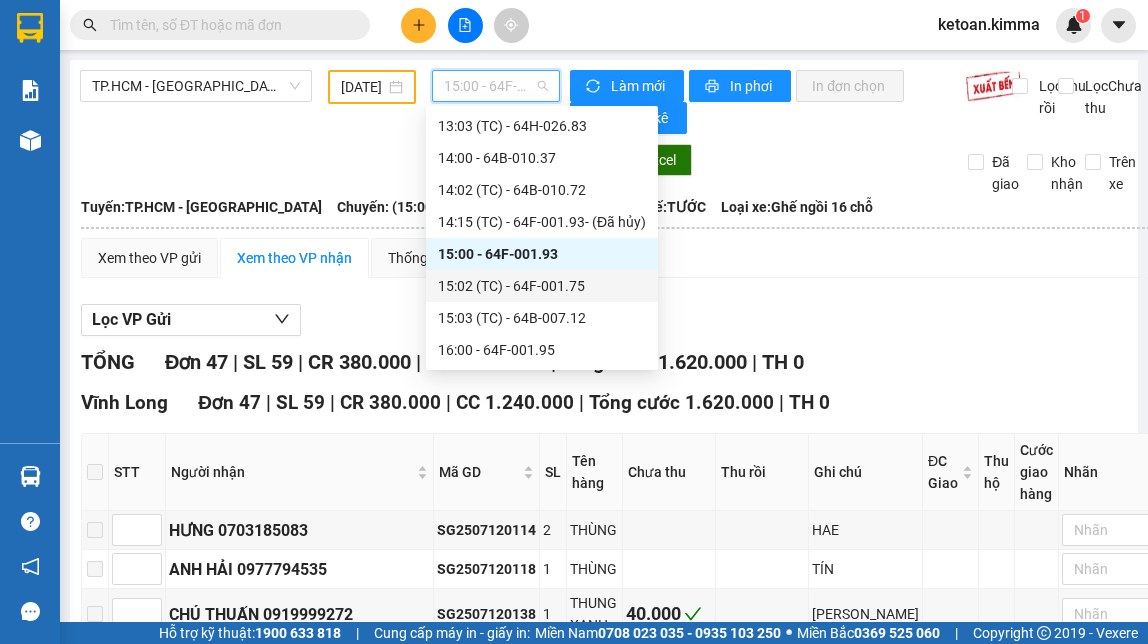 scroll, scrollTop: 864, scrollLeft: 0, axis: vertical 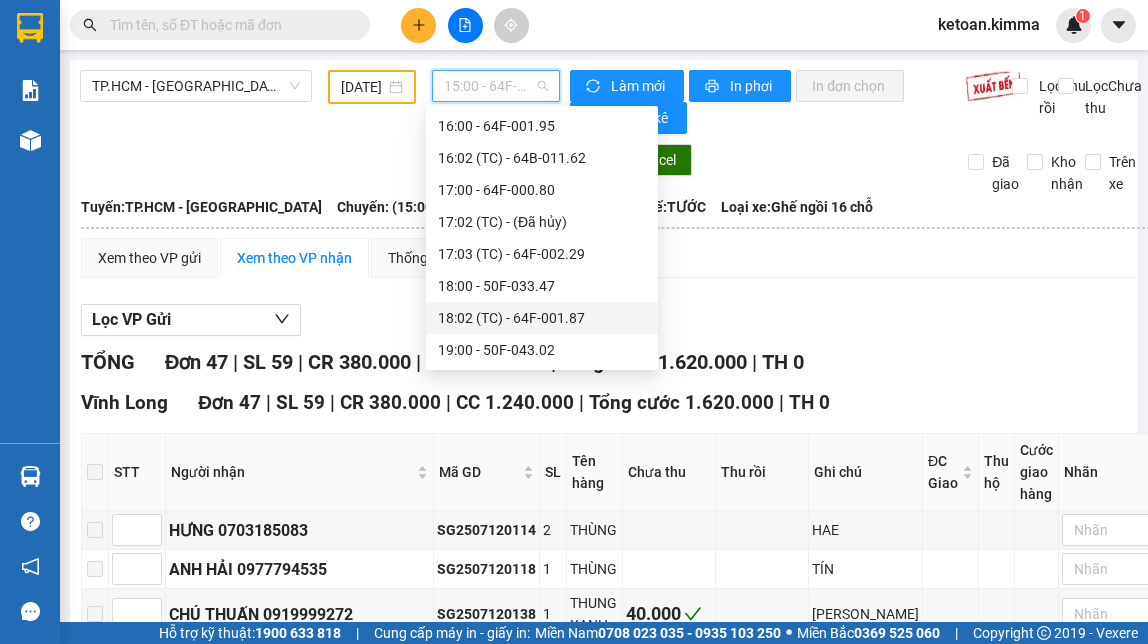 click on "18:02   (TC)   - 64F-001.87" at bounding box center (542, 318) 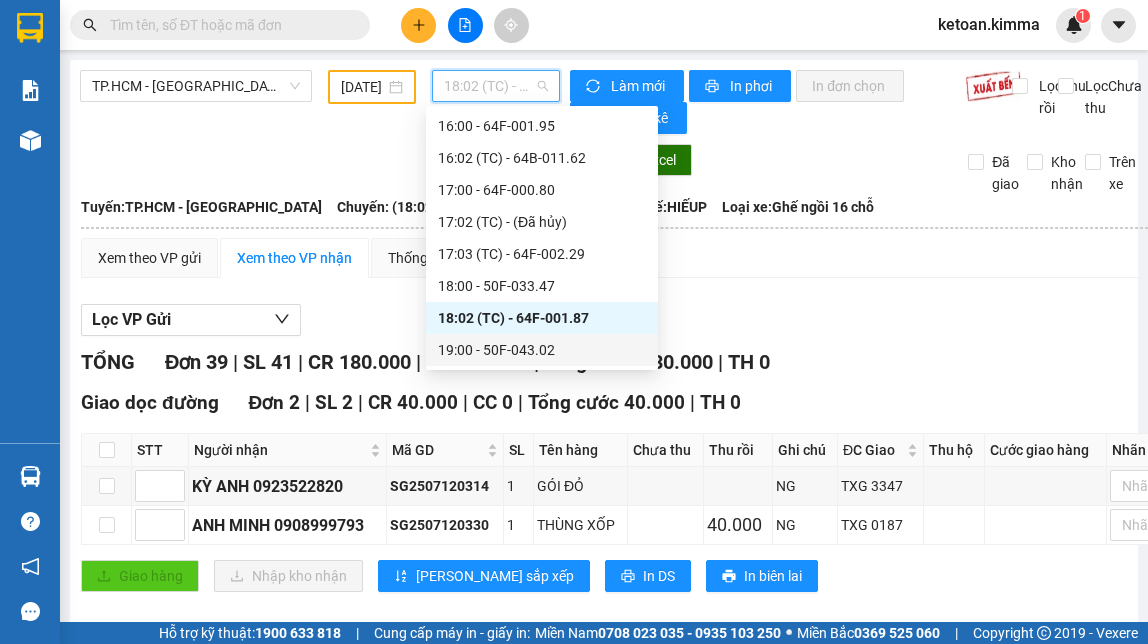 click on "18:02   (TC)   - 64F-001.87" at bounding box center [542, 318] 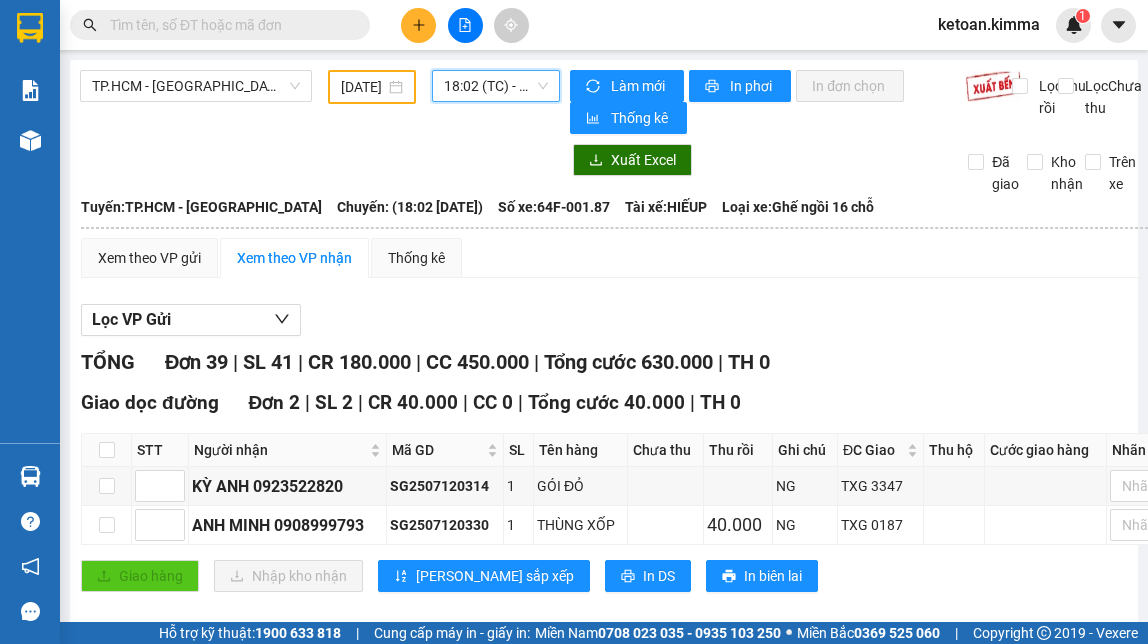click on "Lọc VP Gửi TỔNG Đơn   39 | SL   41 | CR   180.000 | CC   450.000 | Tổng cước   630.000 | TH   0 Giao dọc đường Đơn   2 | SL   2 | CR   40.000 | CC   0 | Tổng cước   40.000 | TH   0 STT Người nhận Mã GD SL Tên hàng Chưa thu Thu rồi Ghi chú ĐC Giao Thu hộ Cước giao hàng Nhãn Ký nhận                             KỲ ANH 0923522820 SG2507120314 1 GÓI ĐỎ NG TXG 3347   Nhãn ANH MINH 0908999793 SG2507120330 1 THÙNG XỐP 40.000 NG TXG 0187   Nhãn Giao hàng Nhập kho nhận Lưu sắp xếp In DS In biên lai KIM MÃ - 0931936768   0270 3823 665 , 0270 3828 818 , 0270 3825 326   107-109, Đường 2/9 P.1, [GEOGRAPHIC_DATA] PHƠI HÀNG Vĩnh Long  -  07:32 [DATE] Tuyến:  TP.HCM - [GEOGRAPHIC_DATA]:   (18:02 [DATE]) Tài xế:  HIẾUP   Số xe:  64F-001.87   Loại xe:  Ghế ngồi 16 chỗ STT Người nhận Mã GD SL Tên hàng Chưa thu Thu rồi Ghi chú ĐC Giao Thu hộ Cước giao hàng Nhãn Ký nhận Đơn   2 | SL" at bounding box center [654, 1472] 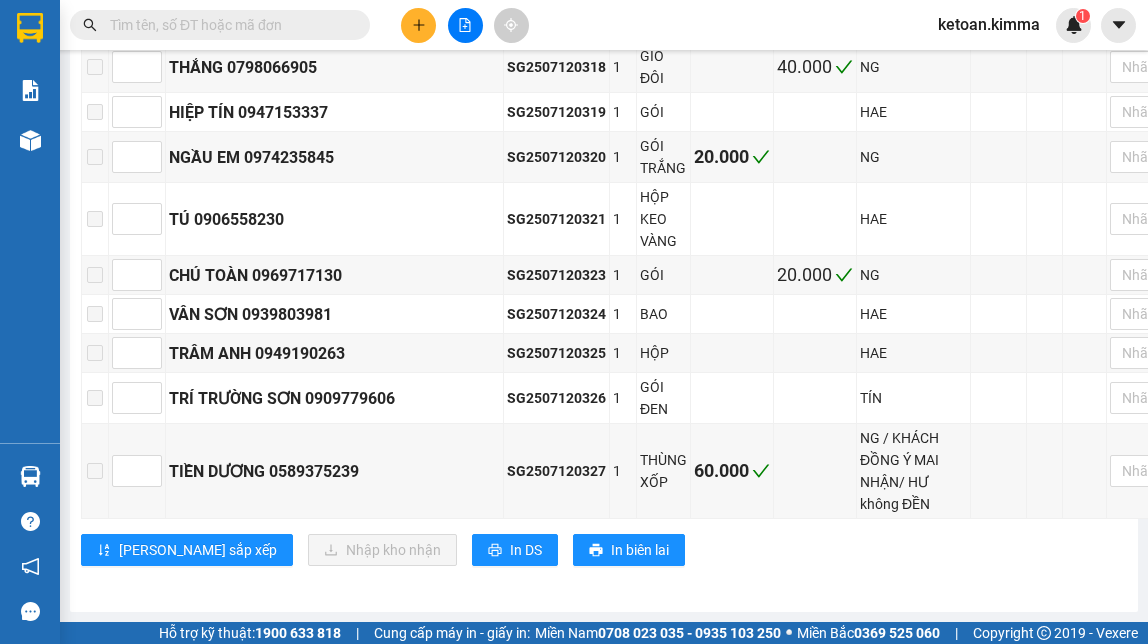 scroll, scrollTop: 0, scrollLeft: 0, axis: both 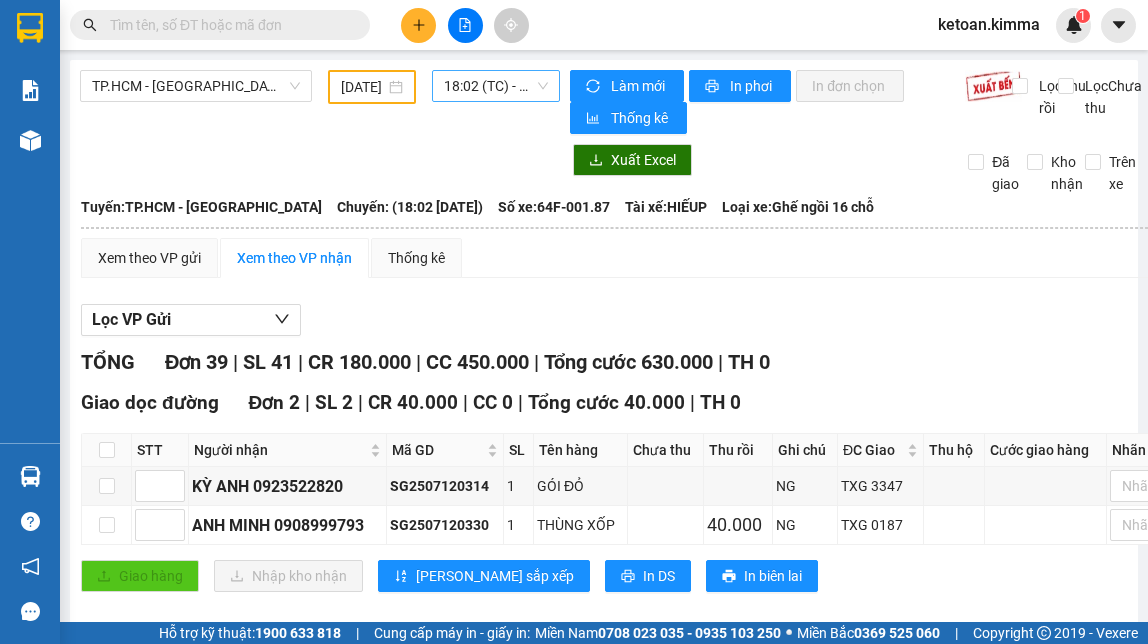 click on "18:02   (TC)   - 64F-001.87" at bounding box center [496, 86] 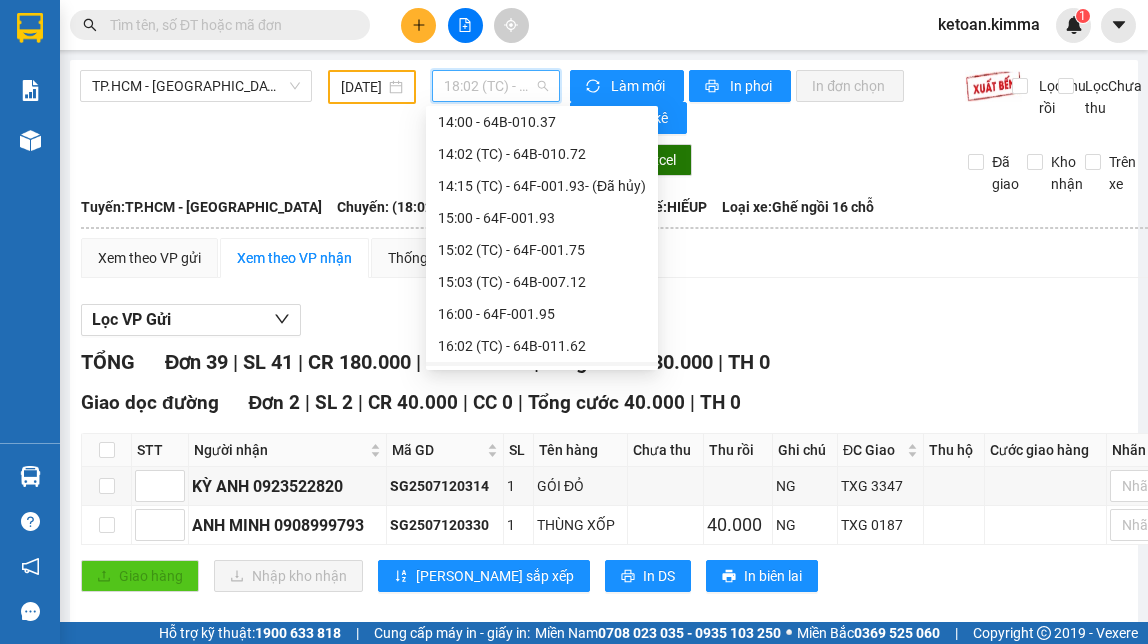 scroll, scrollTop: 640, scrollLeft: 0, axis: vertical 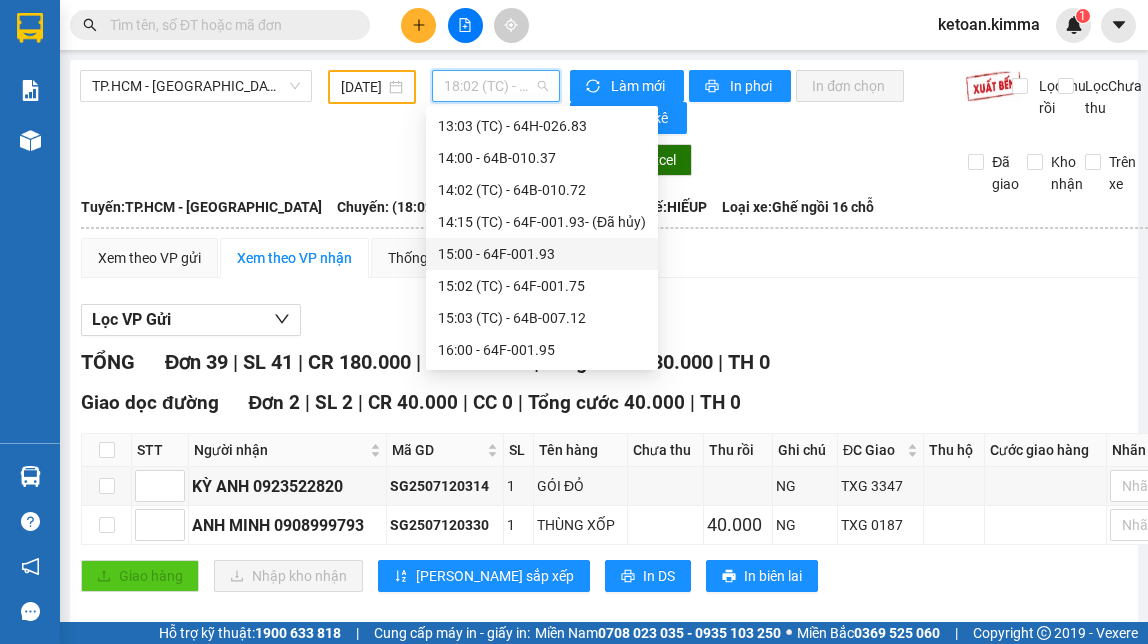 click on "15:00     - 64F-001.93" at bounding box center [542, 254] 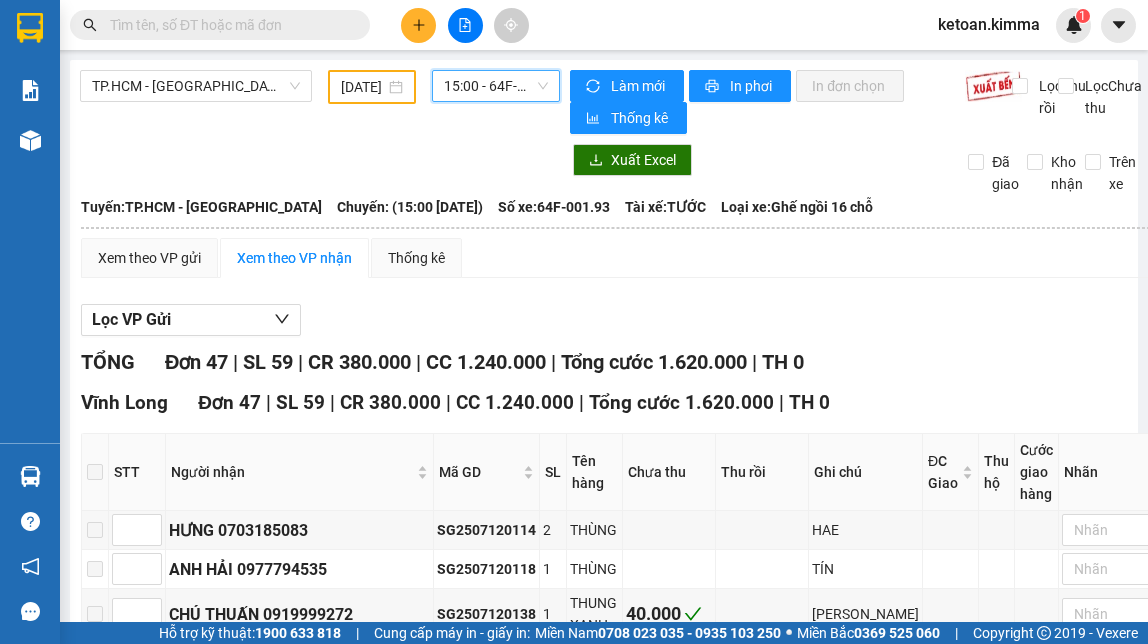 click on "Lọc VP Gửi" at bounding box center (630, 320) 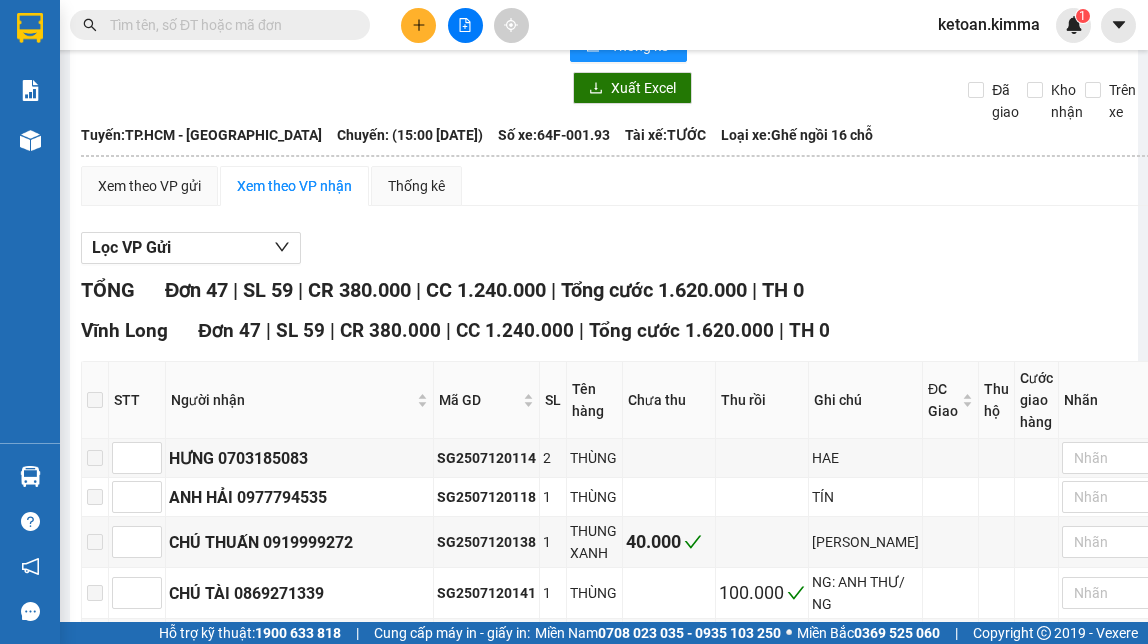 scroll, scrollTop: 80, scrollLeft: 0, axis: vertical 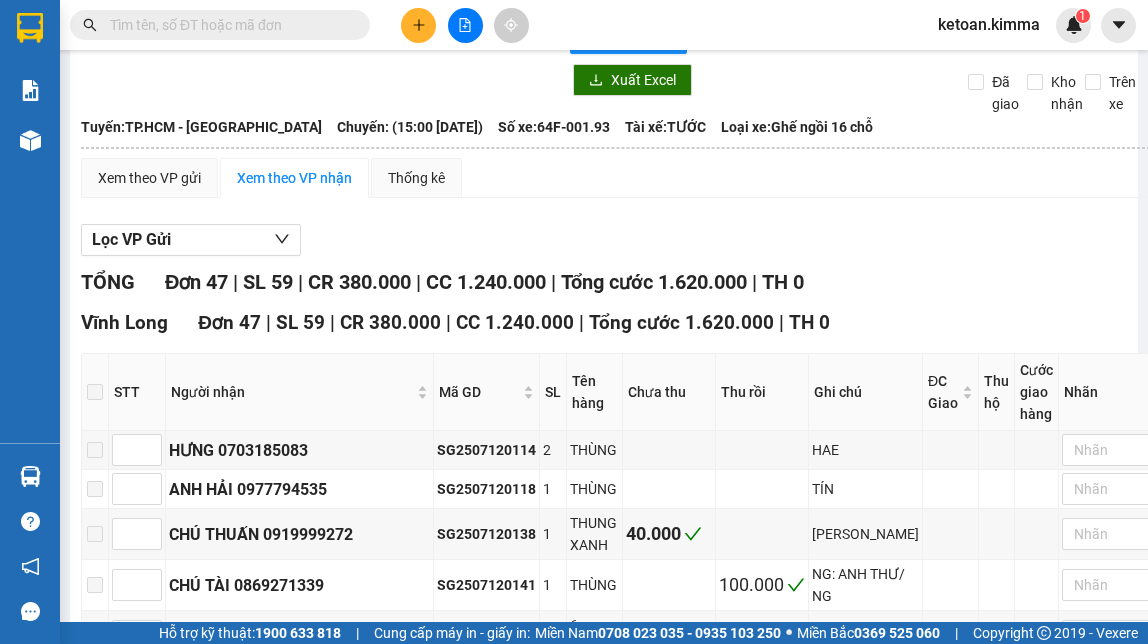 click on "Lọc VP Gửi TỔNG Đơn   47 | SL   59 | CR   380.000 | CC   1.240.000 | Tổng cước   1.620.000 | TH   0 [GEOGRAPHIC_DATA]   47 | SL   59 | CR   380.000 | CC   1.240.000 | Tổng cước   1.620.000 | TH   0 STT Người nhận Mã GD SL Tên hàng Chưa thu Thu rồi Ghi chú ĐC Giao Thu hộ Cước giao hàng Nhãn Ký nhận                             HƯNG 0703185083 SG2507120114 2 THÙNG HAE   Nhãn ANH HẢI 0977794535 SG2507120118 1 THÙNG  TÍN   Nhãn CHÚ THUẤN  0919999272 SG2507120138 1 THUNG XANH 40.000 [PERSON_NAME] CHÚ TÀI 0869271339 SG2507120141 1 THÙNG 100.000 NG: ANH THƯ/ NG    Nhãn DUY 0931116019 SG2507120142 6 6 THÙNG 240.000 NG   Nhãn ANH VƯỢNG 0918222444 SG2507120147 1 THÙNG HAE   Nhãn PHONG 0932824849 SG2507120153 2 2 VALI XÁM 120.000 NG   Nhãn CHỊ KIỀU 0395696126 SG2507120154 1 CỤC ĐEN 40.000 NG   Nhãn ANH THÀNH  0916824515 SG2507120160 1 THÙNG HAE   Nhãn DUY 0931116019 SG2507120176 4 3 GIẤY 1 MUS 160.000 HAE   1" at bounding box center (630, 1553) 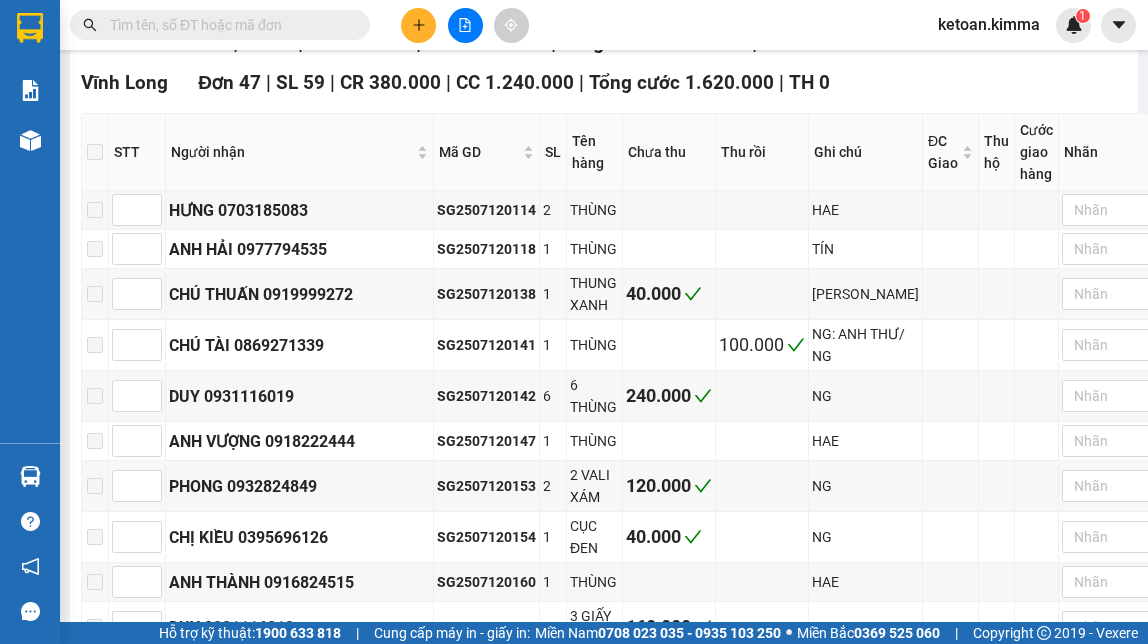 scroll, scrollTop: 360, scrollLeft: 0, axis: vertical 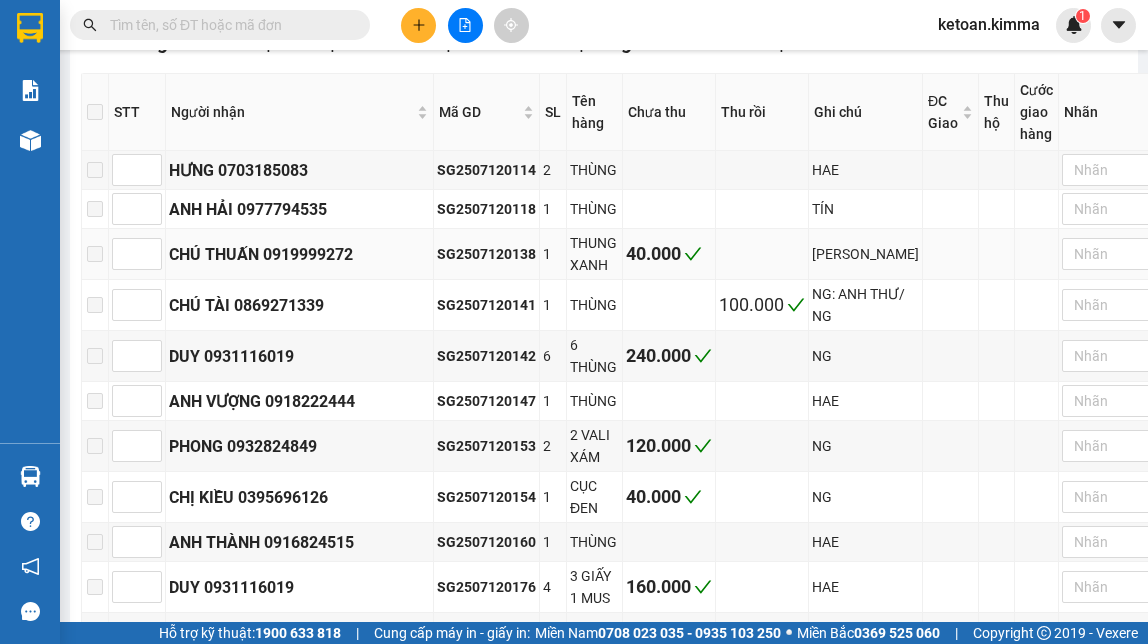 click on "SG2507120138" at bounding box center [486, 254] 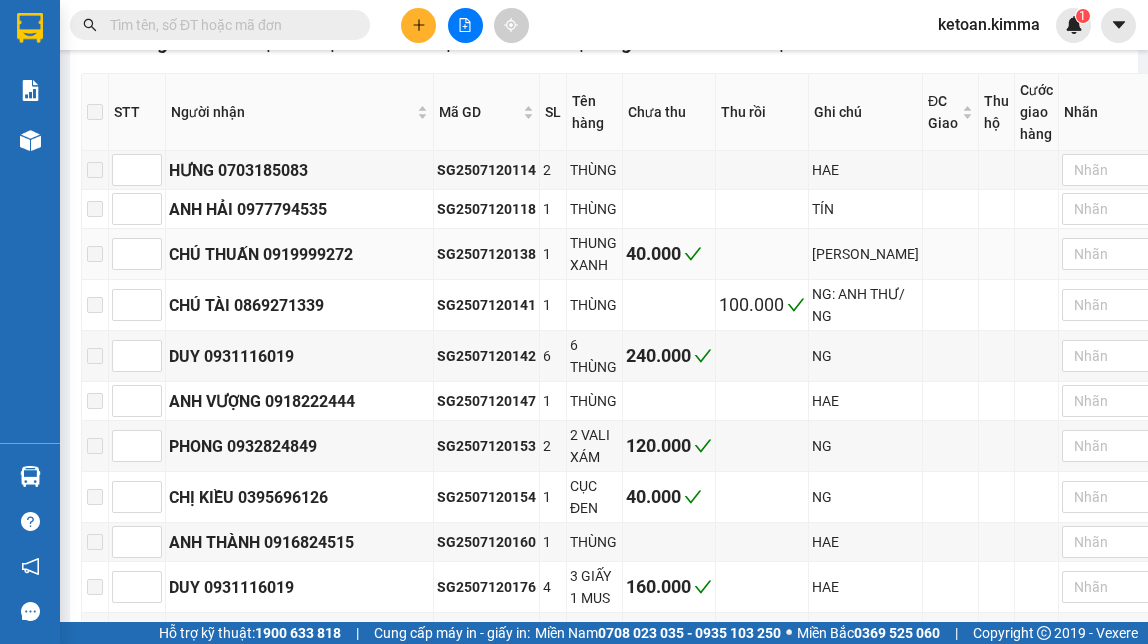 click on "SG2507120138" at bounding box center [486, 254] 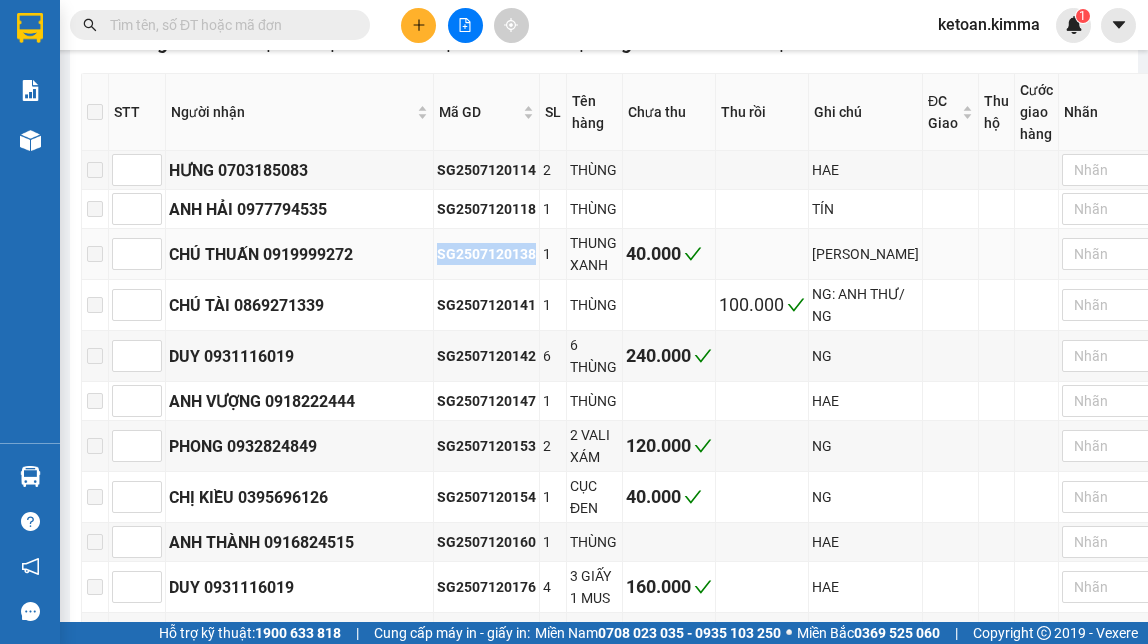 copy on "SG2507120138" 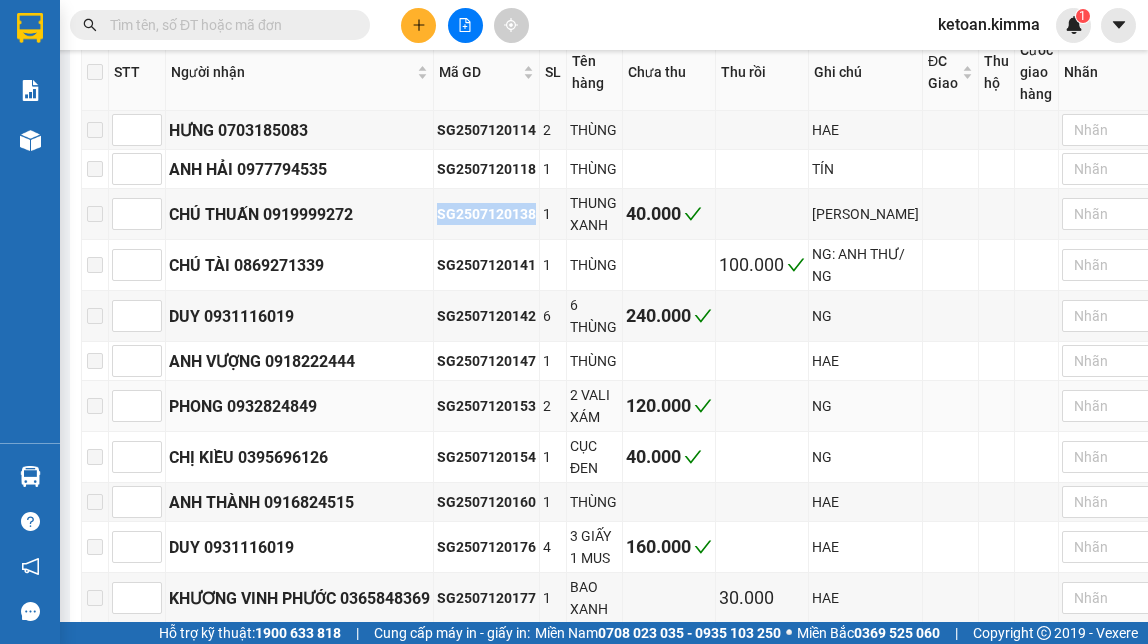 scroll, scrollTop: 760, scrollLeft: 0, axis: vertical 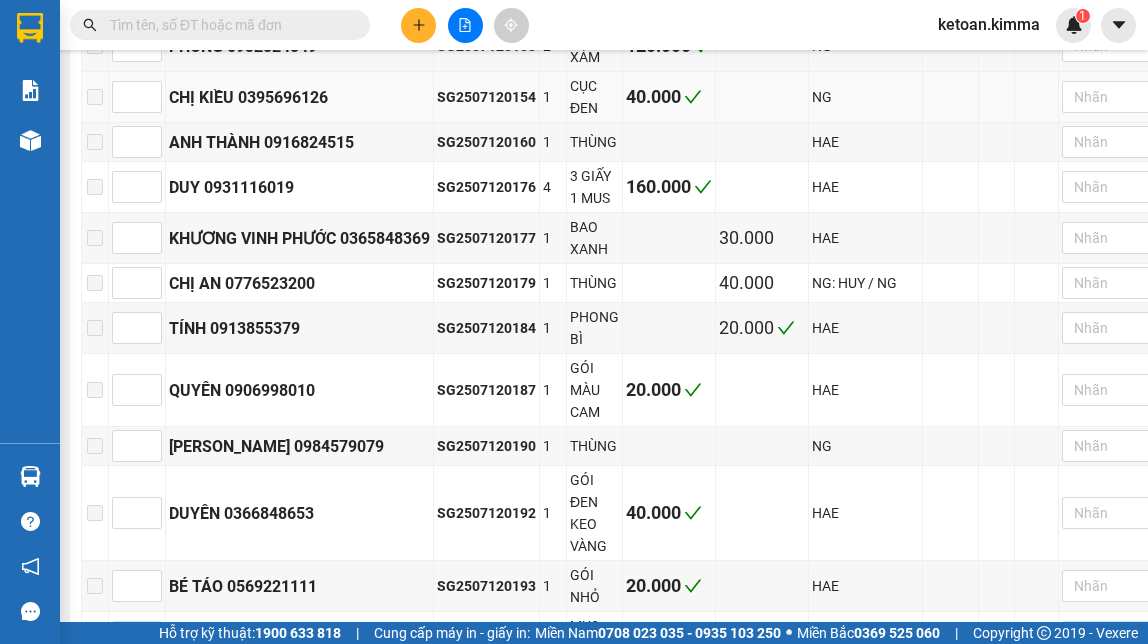 click on "SG2507120154" at bounding box center (486, 97) 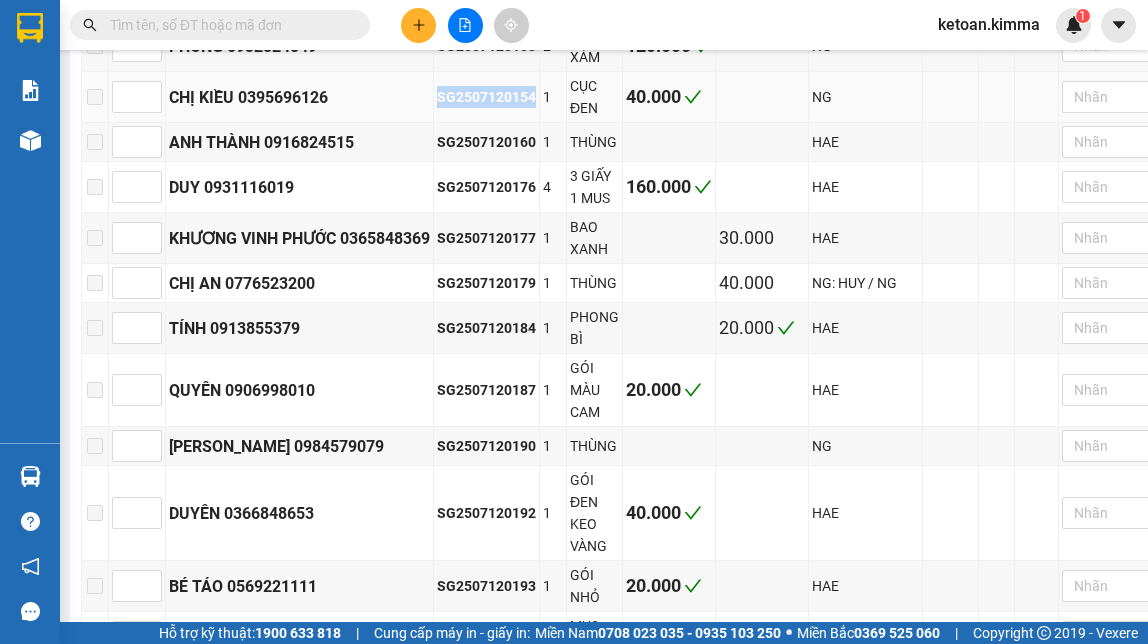 copy on "SG2507120154" 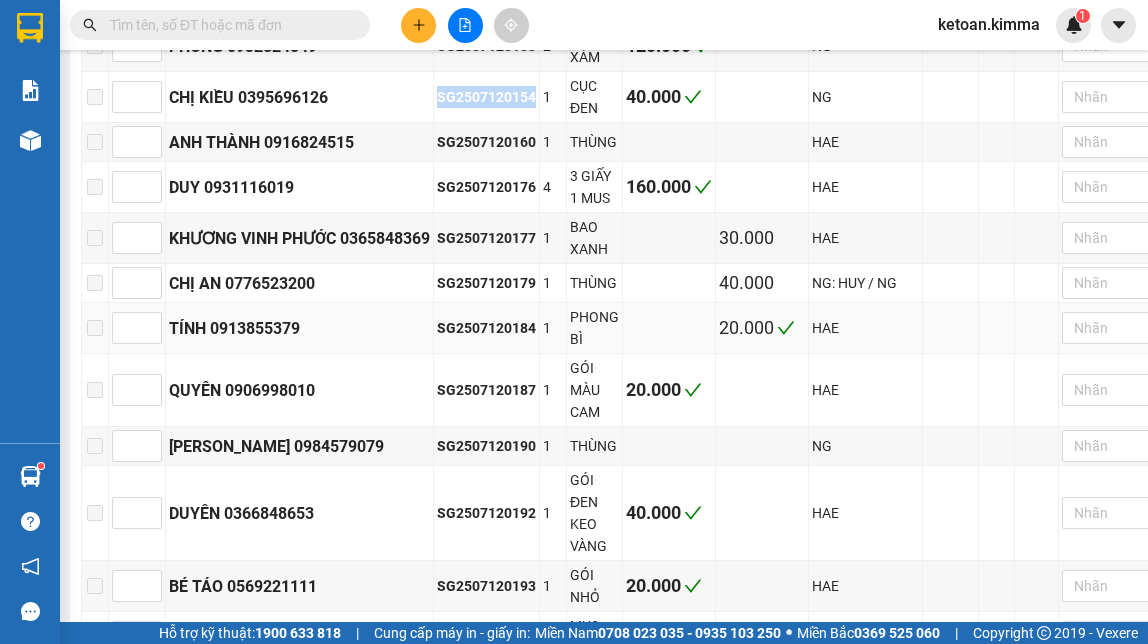 click on "SG2507120184" at bounding box center [486, 328] 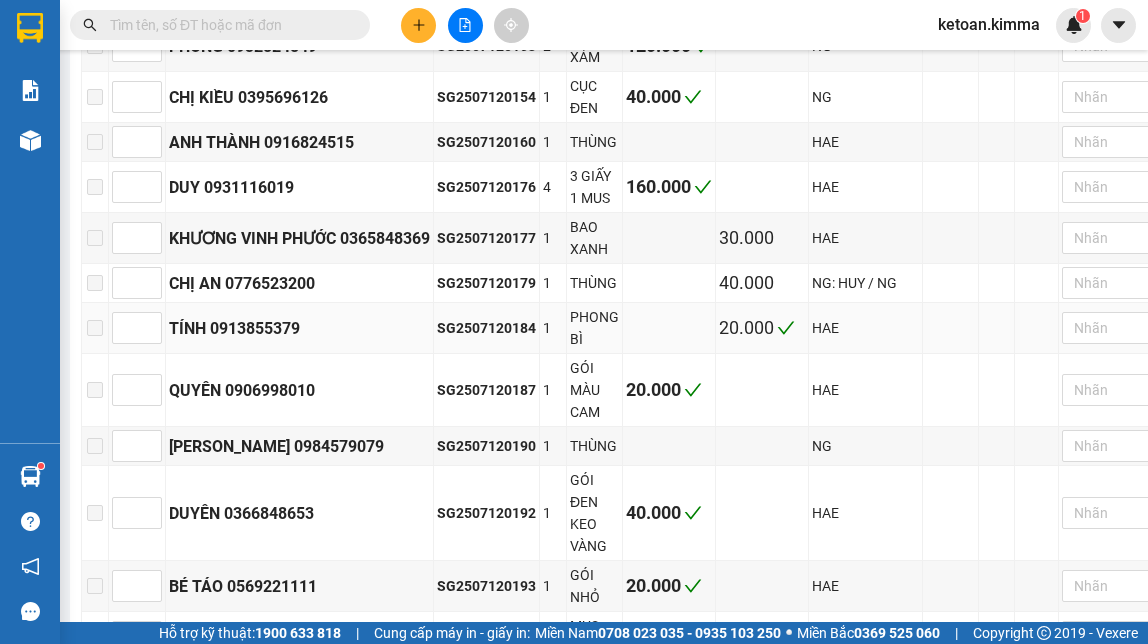 click on "SG2507120184" at bounding box center [486, 328] 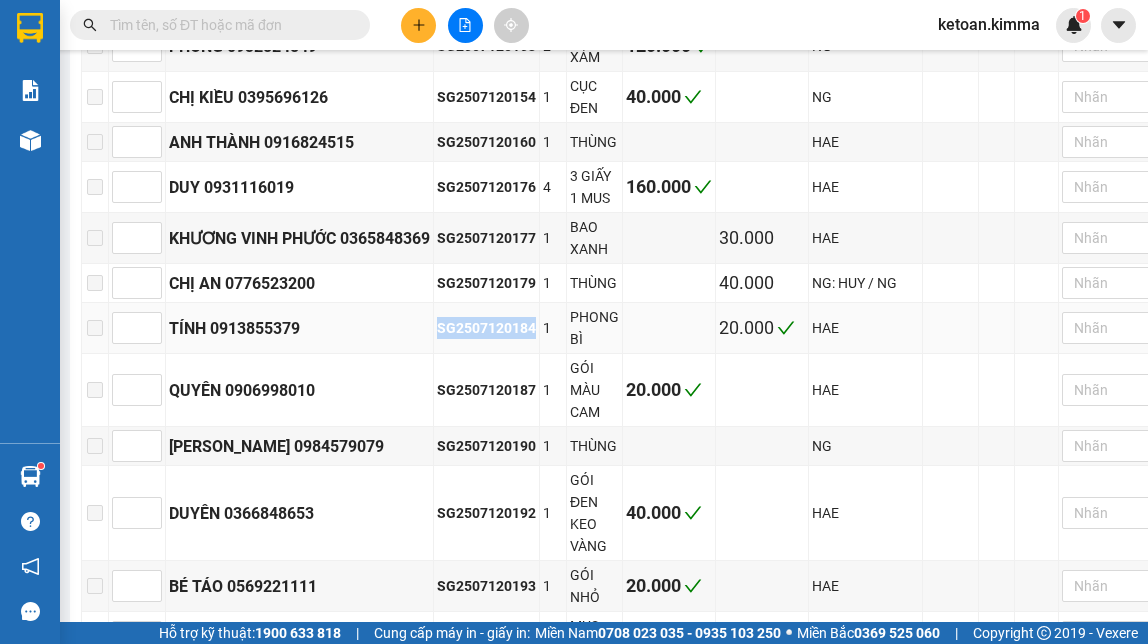 copy on "SG2507120184" 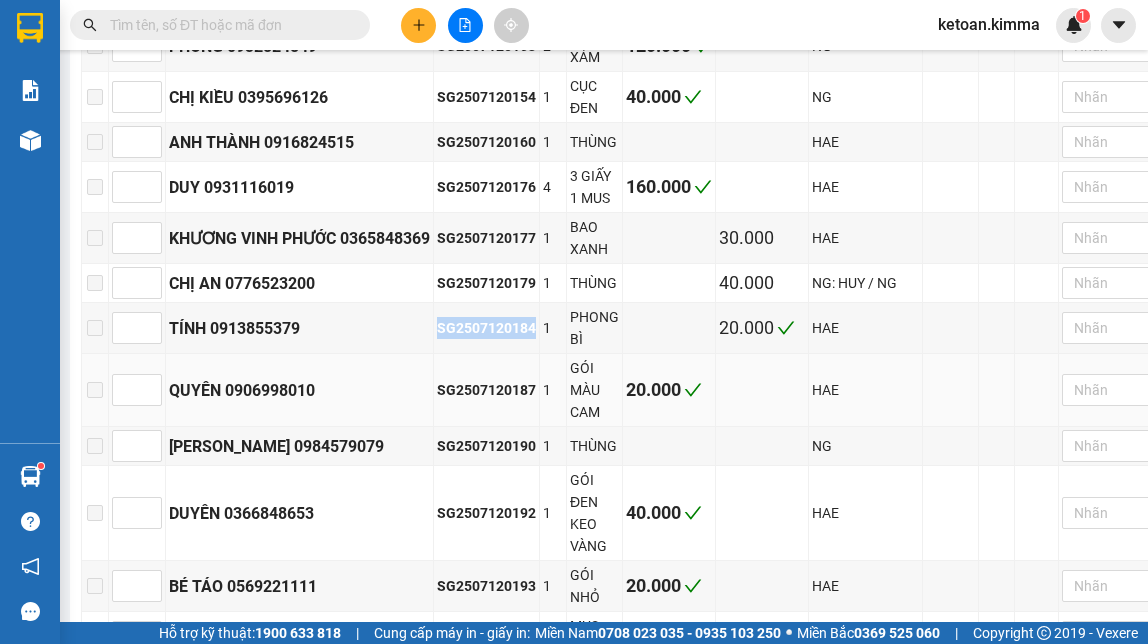 click on "SG2507120187" at bounding box center (486, 390) 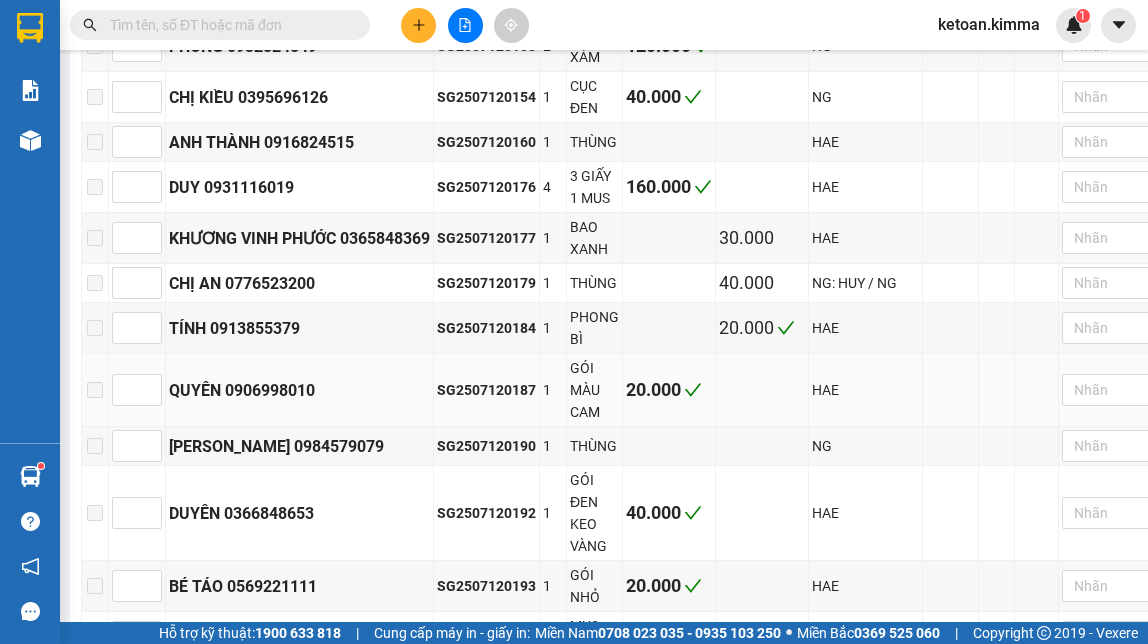 click on "SG2507120187" at bounding box center [486, 390] 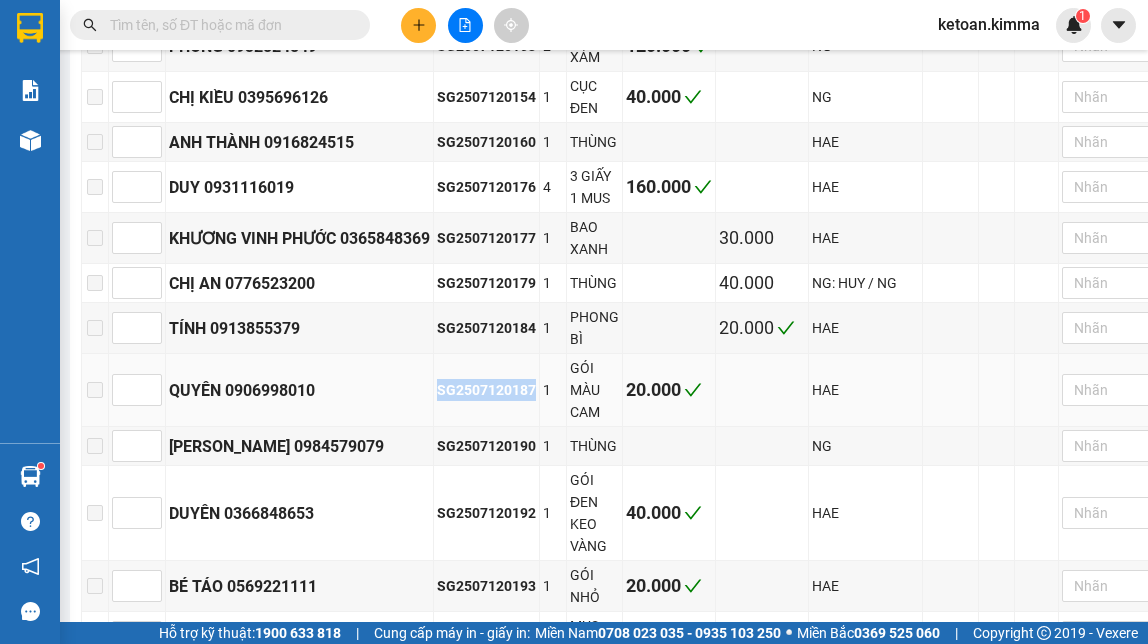 copy on "SG2507120187" 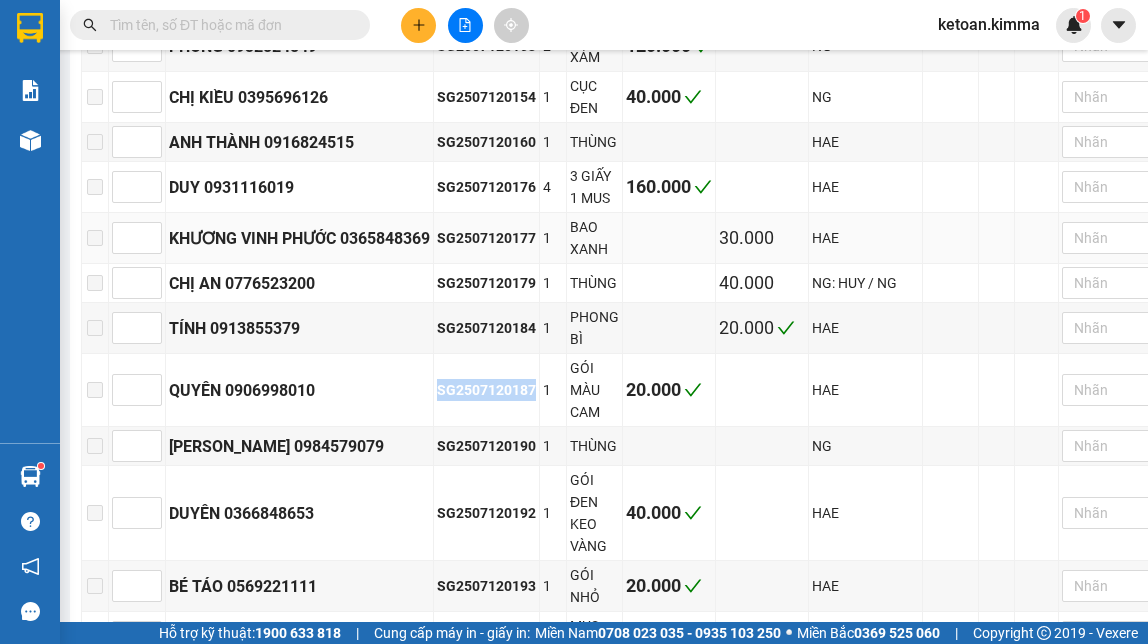 click on "KHƯƠNG VINH PHƯỚC 0365848369" at bounding box center (299, 238) 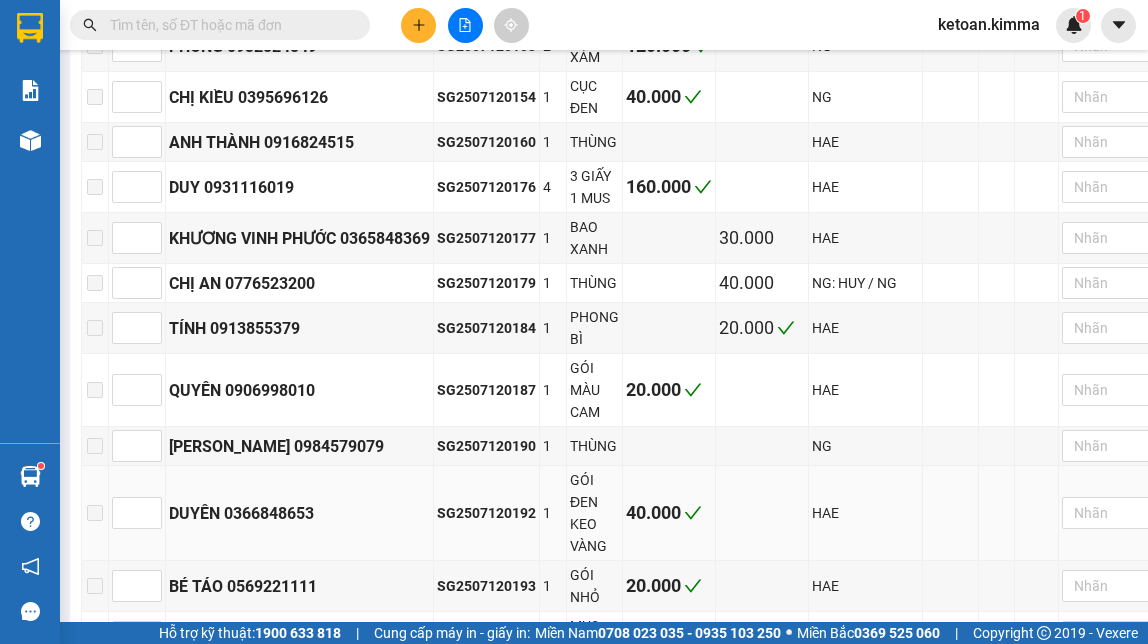 click on "SG2507120192" at bounding box center [486, 513] 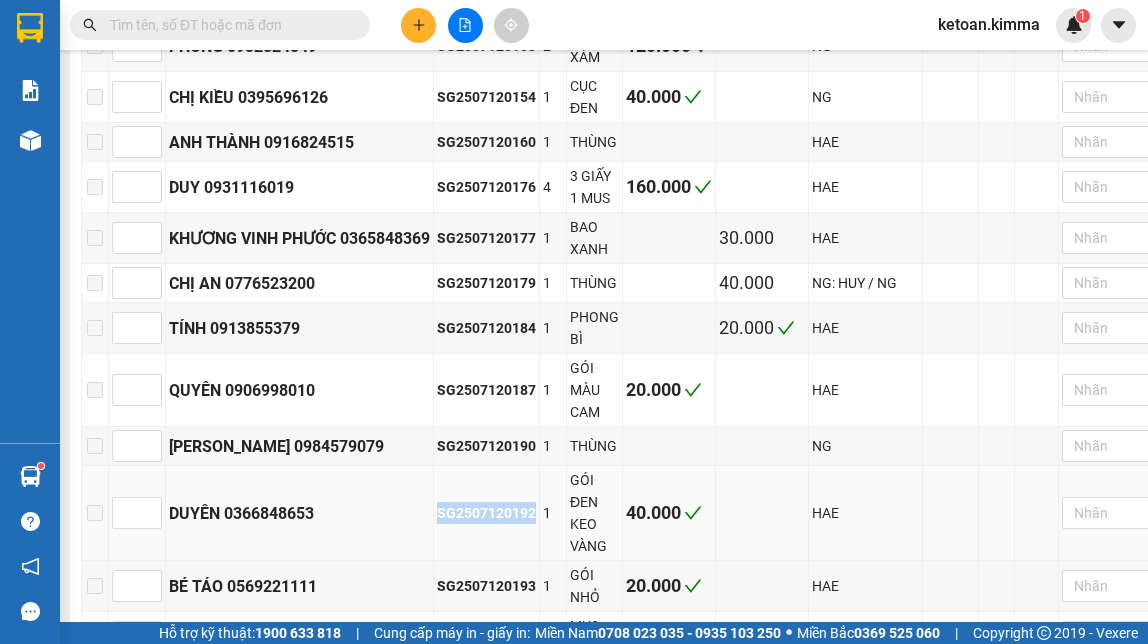 copy on "SG2507120192" 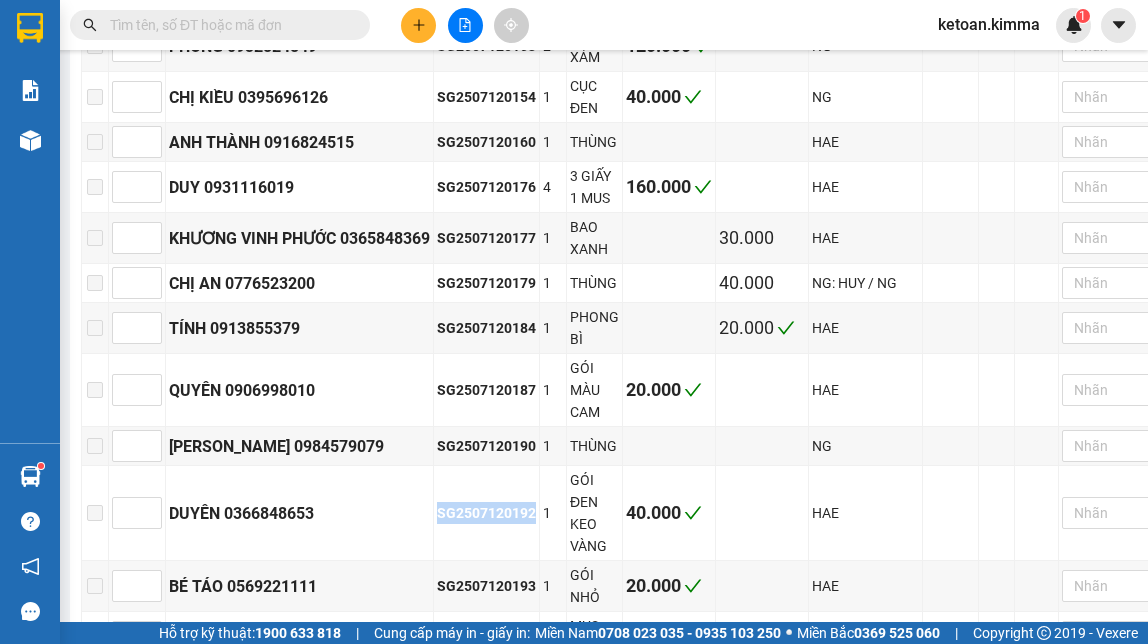 scroll, scrollTop: 1304, scrollLeft: 0, axis: vertical 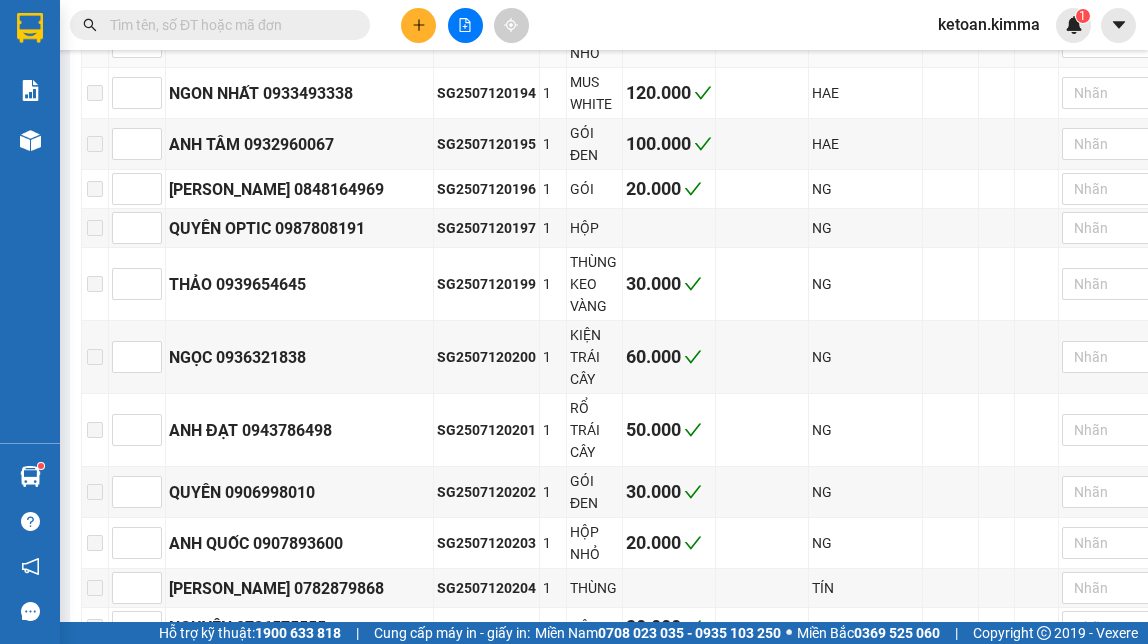 click on "SG2507120193" at bounding box center [486, 42] 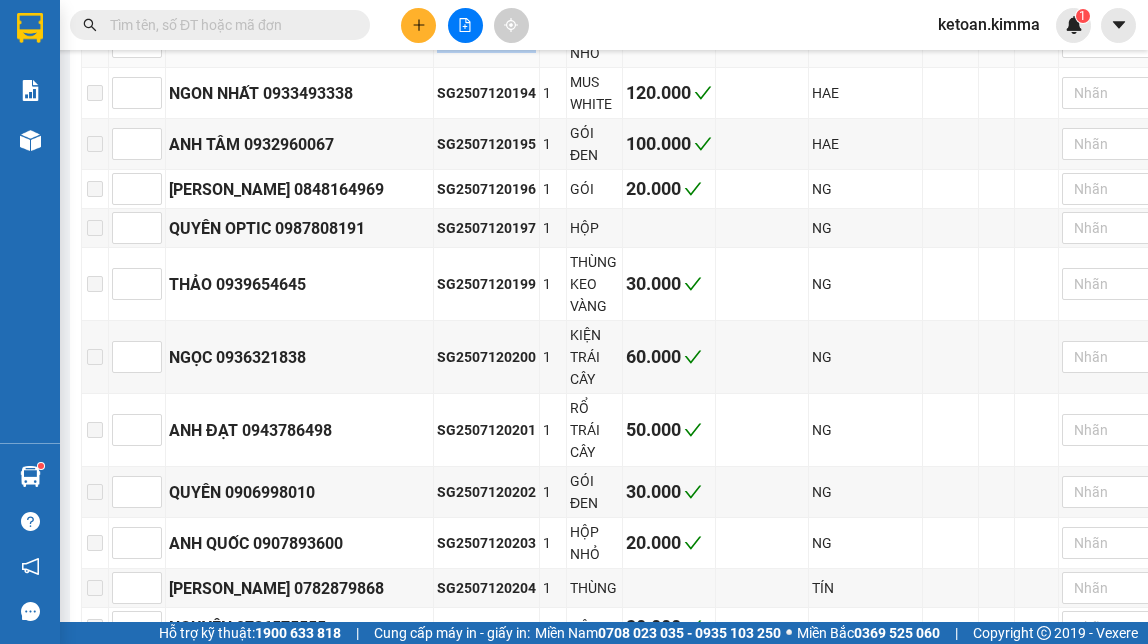 copy on "SG2507120193" 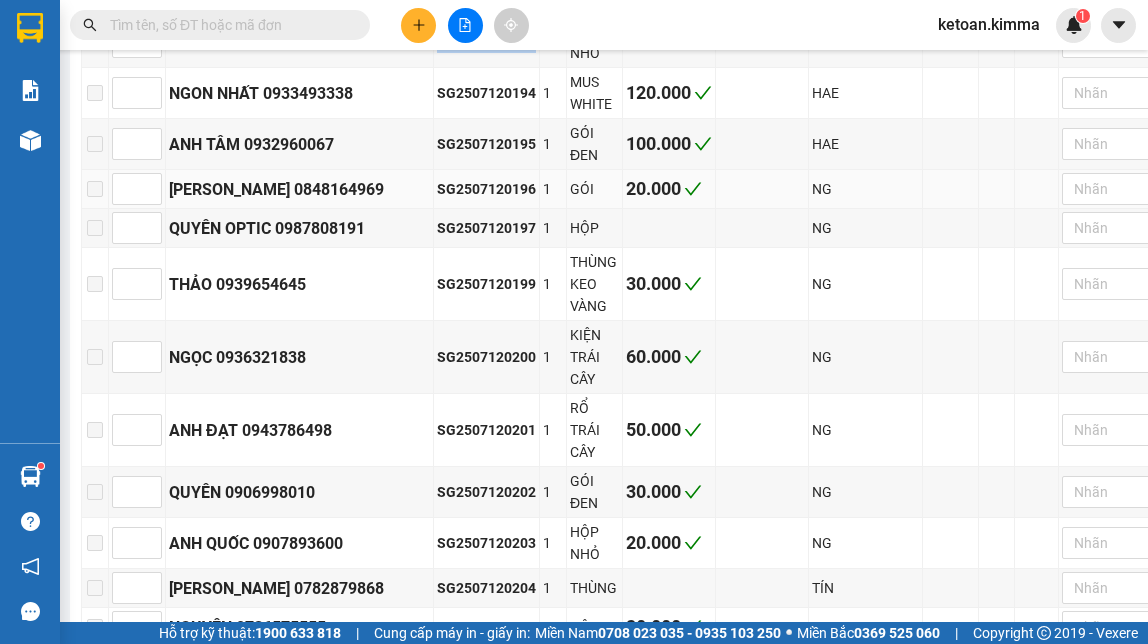 click on "SG2507120196" at bounding box center (486, 189) 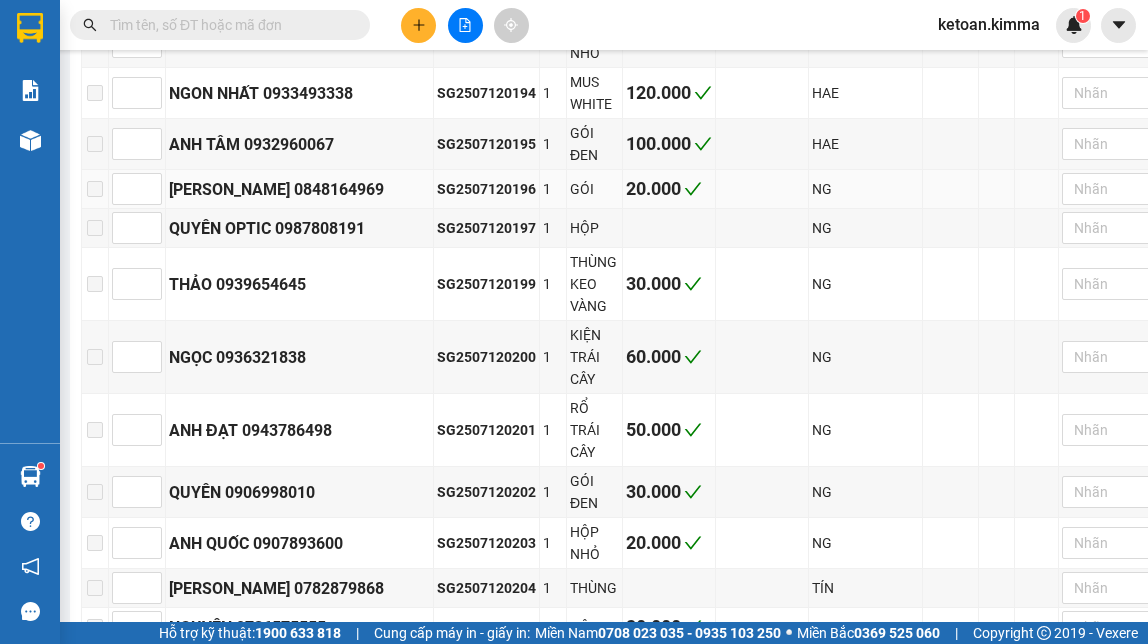 click on "SG2507120196" at bounding box center (486, 189) 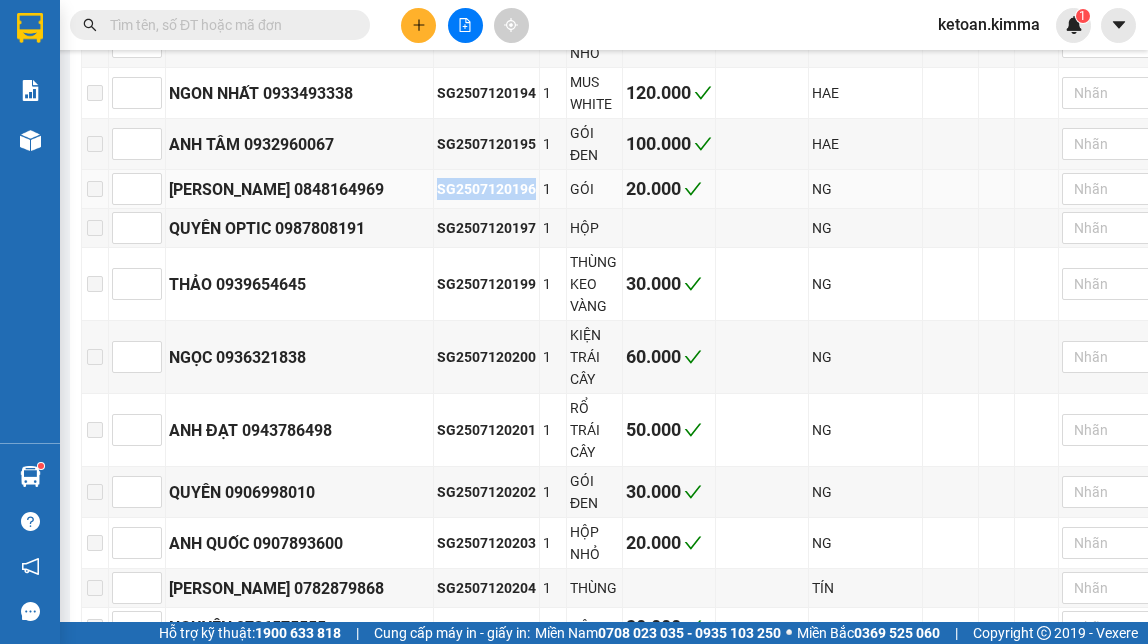copy on "SG2507120196" 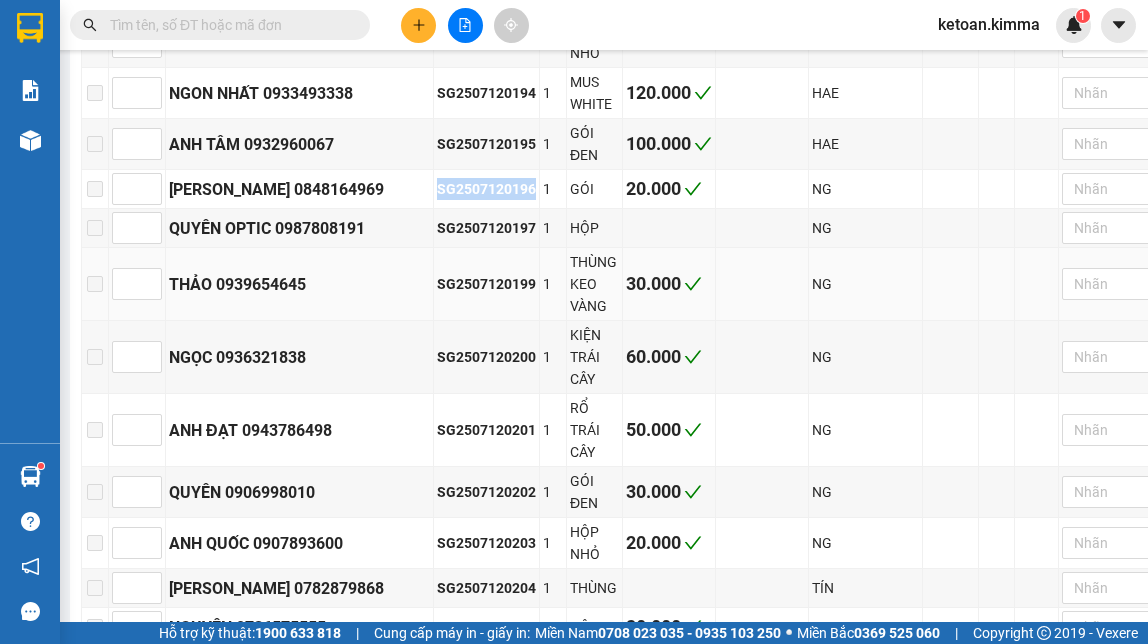 click on "SG2507120199" at bounding box center [486, 284] 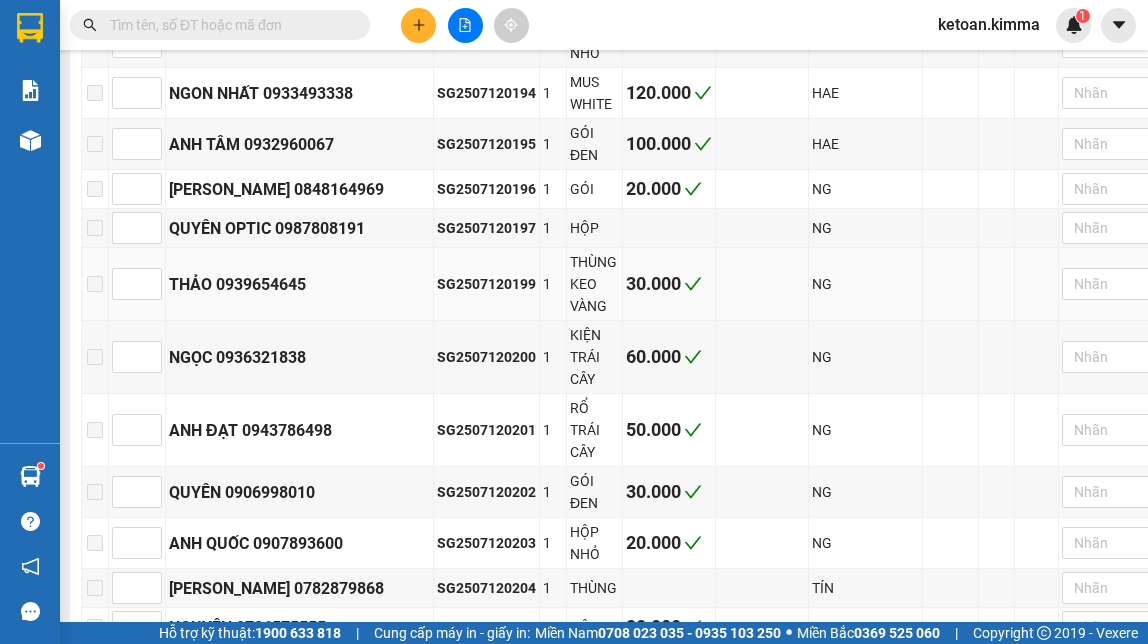 click on "SG2507120199" at bounding box center (486, 284) 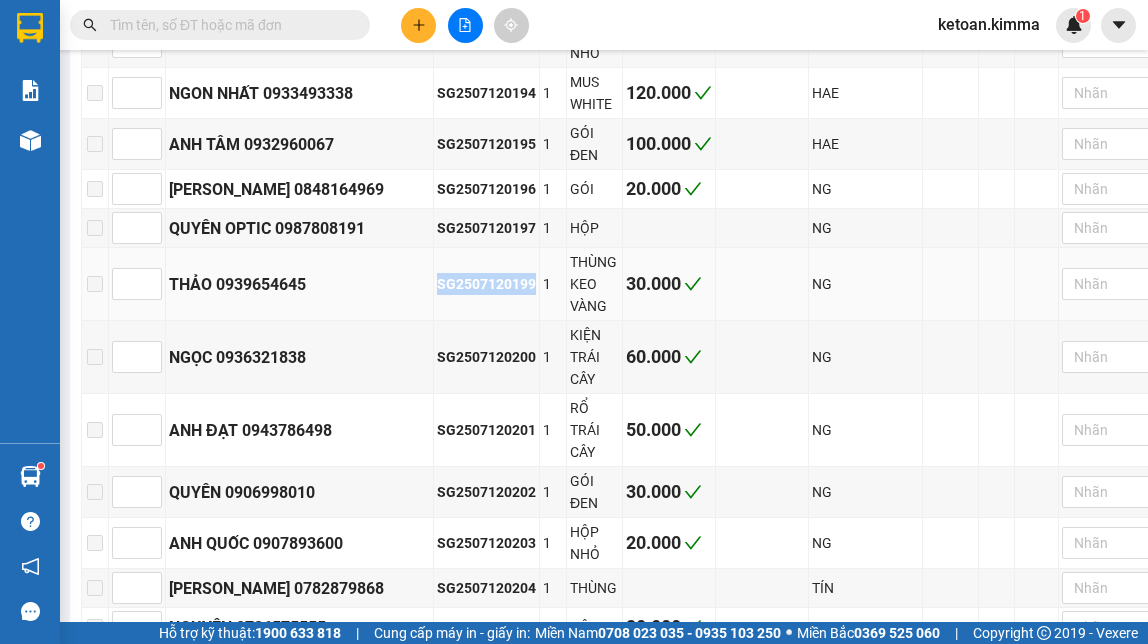 copy on "SG2507120199" 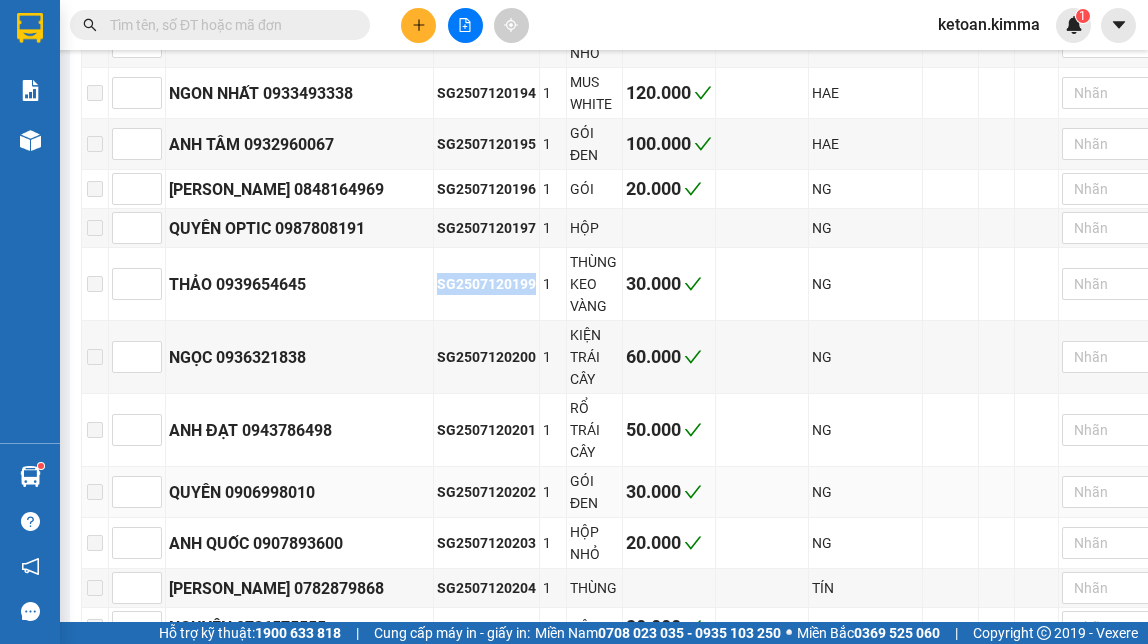 click on "SG2507120202" at bounding box center (486, 492) 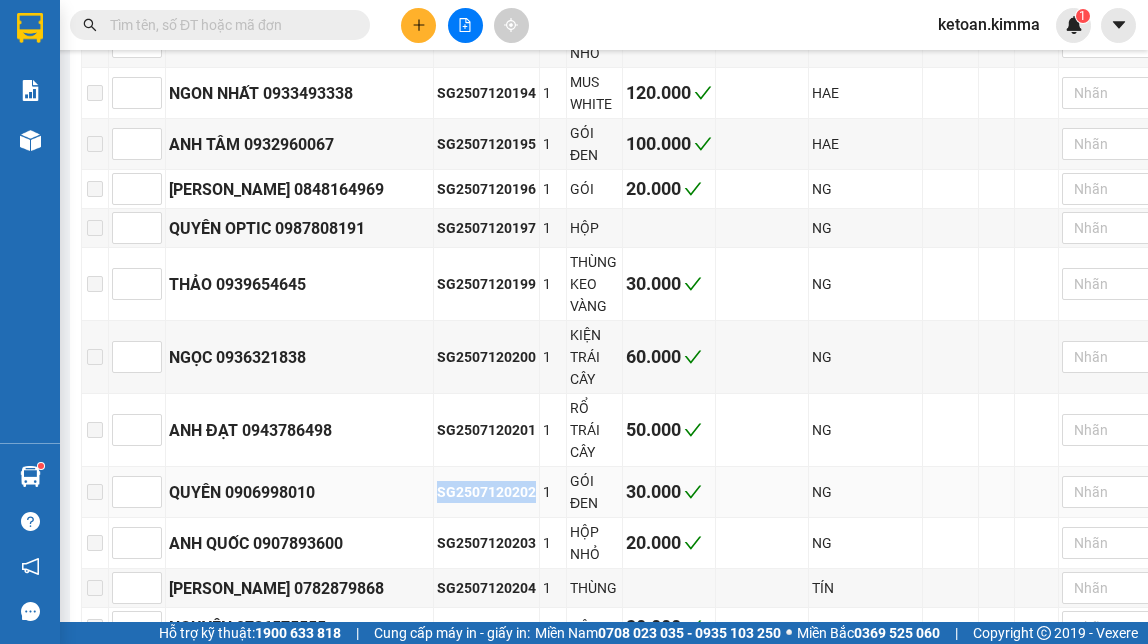 copy on "SG2507120202" 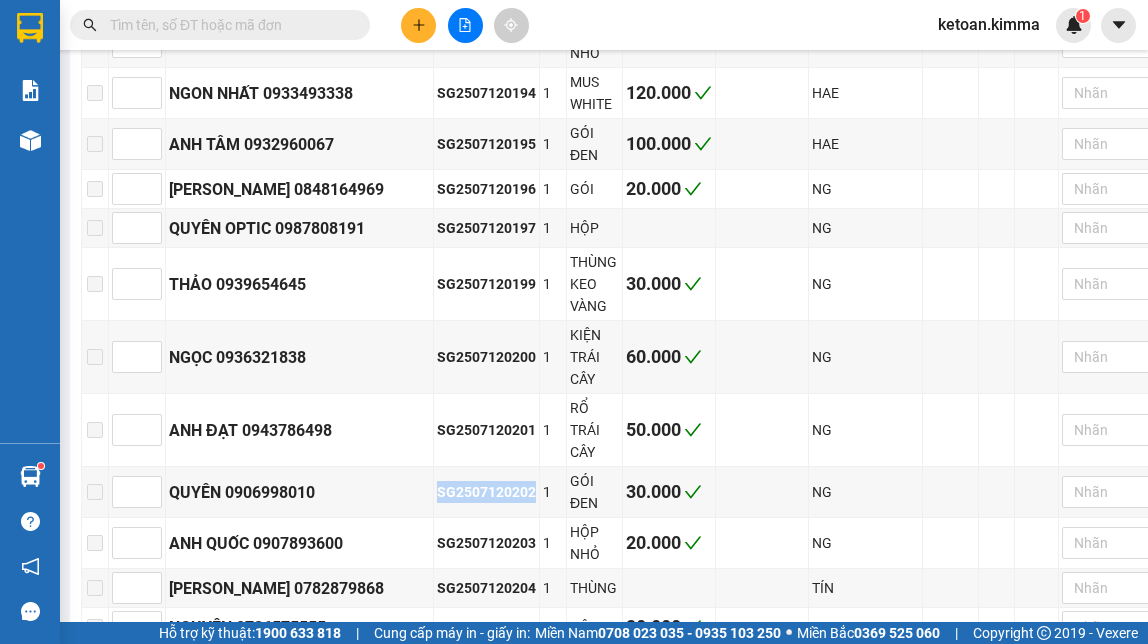 scroll, scrollTop: 1849, scrollLeft: 0, axis: vertical 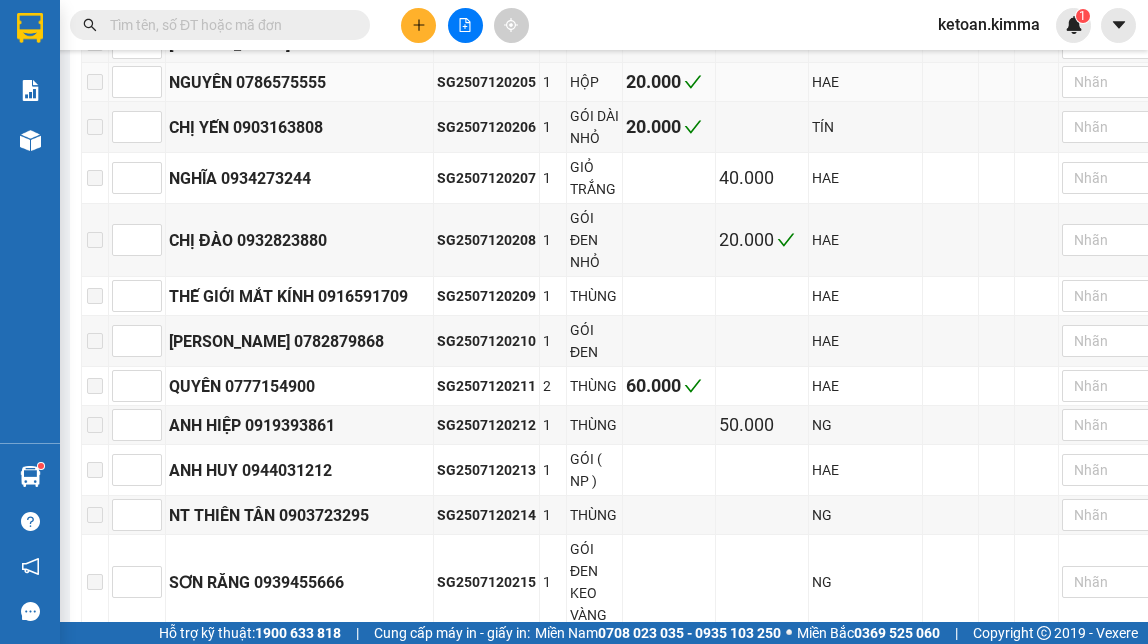 click on "SG2507120205" at bounding box center (486, 82) 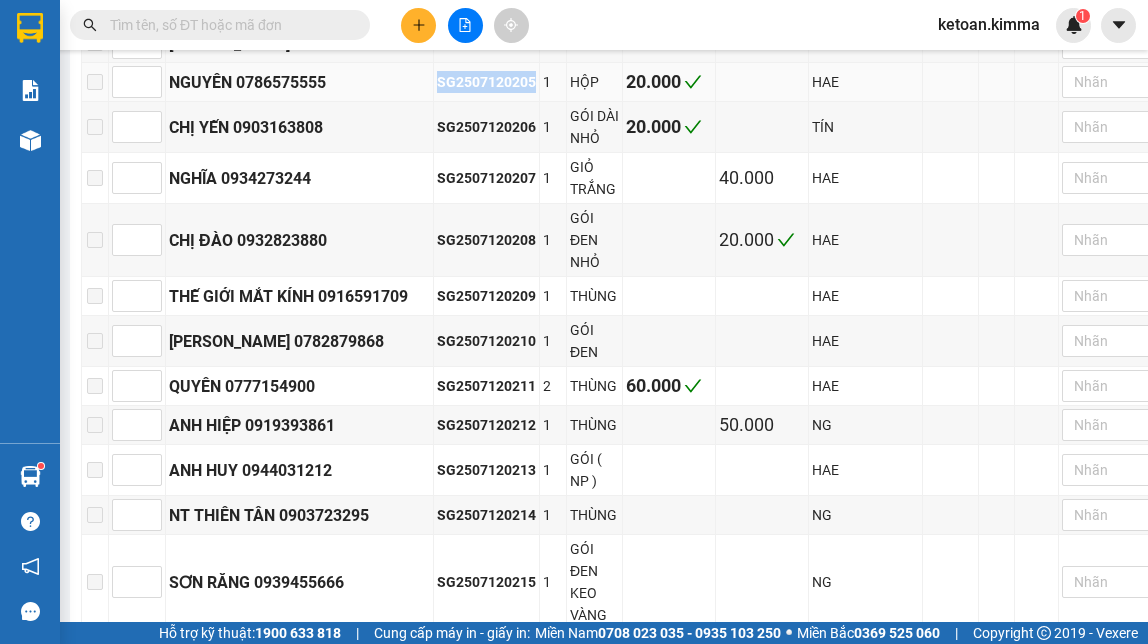 copy on "SG2507120205" 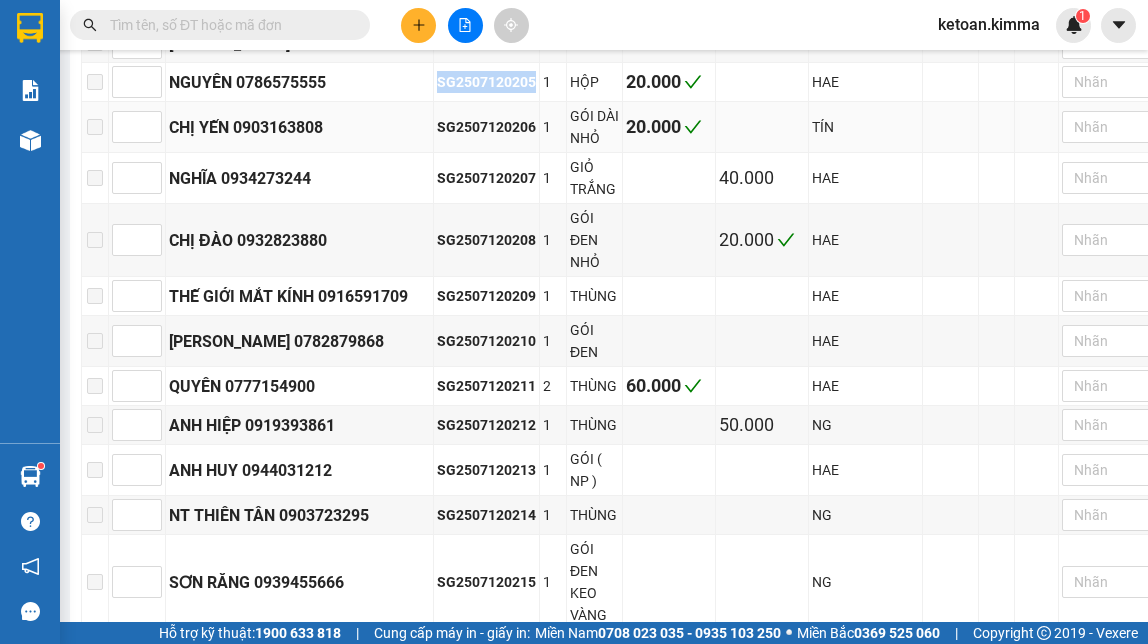click on "SG2507120206" at bounding box center (487, 127) 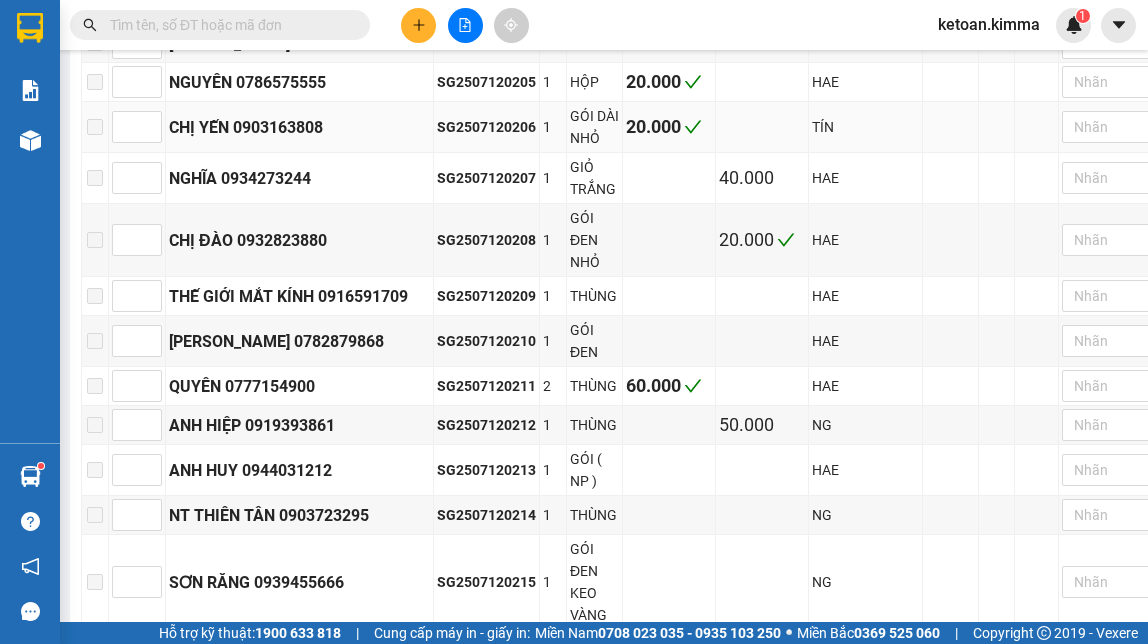 click on "SG2507120206" at bounding box center [487, 127] 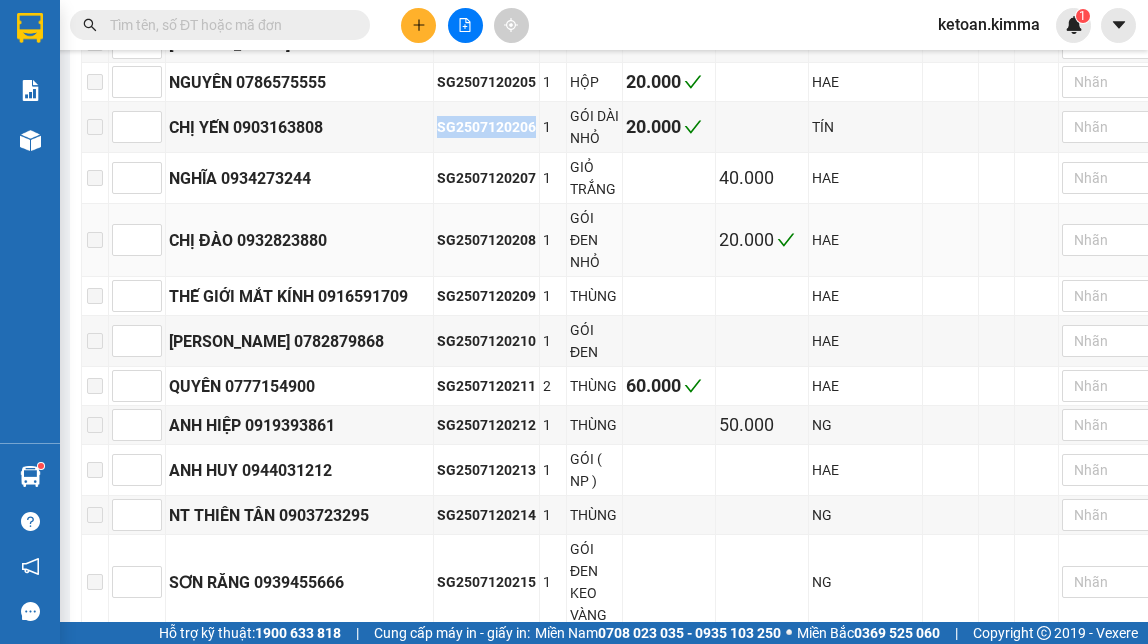 click on "SG2507120208" at bounding box center (487, 240) 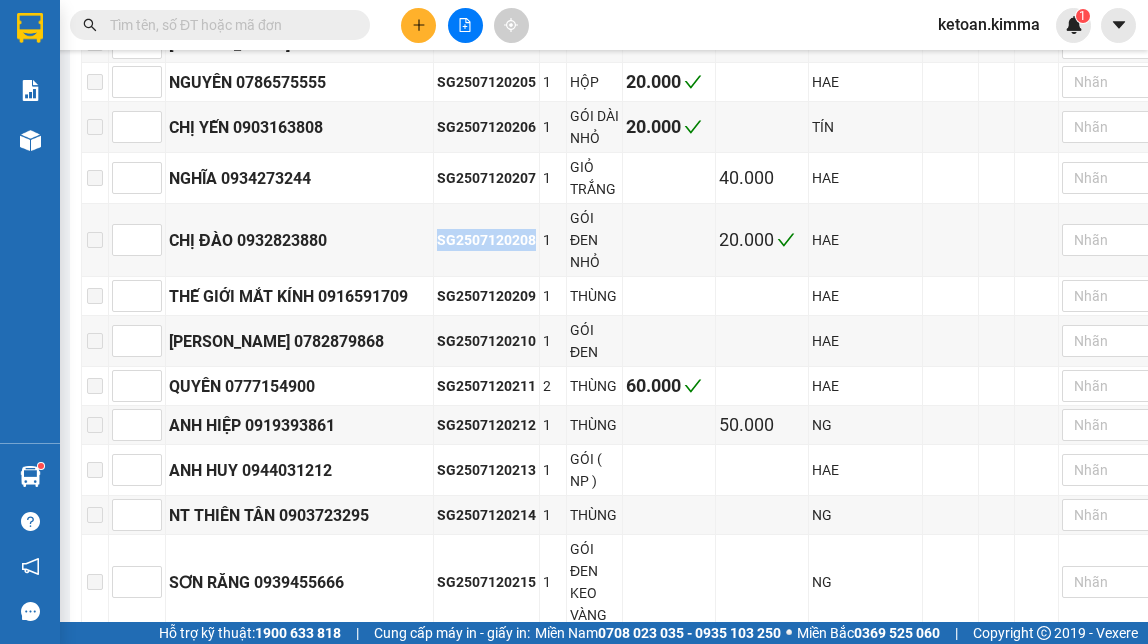 scroll, scrollTop: 2393, scrollLeft: 0, axis: vertical 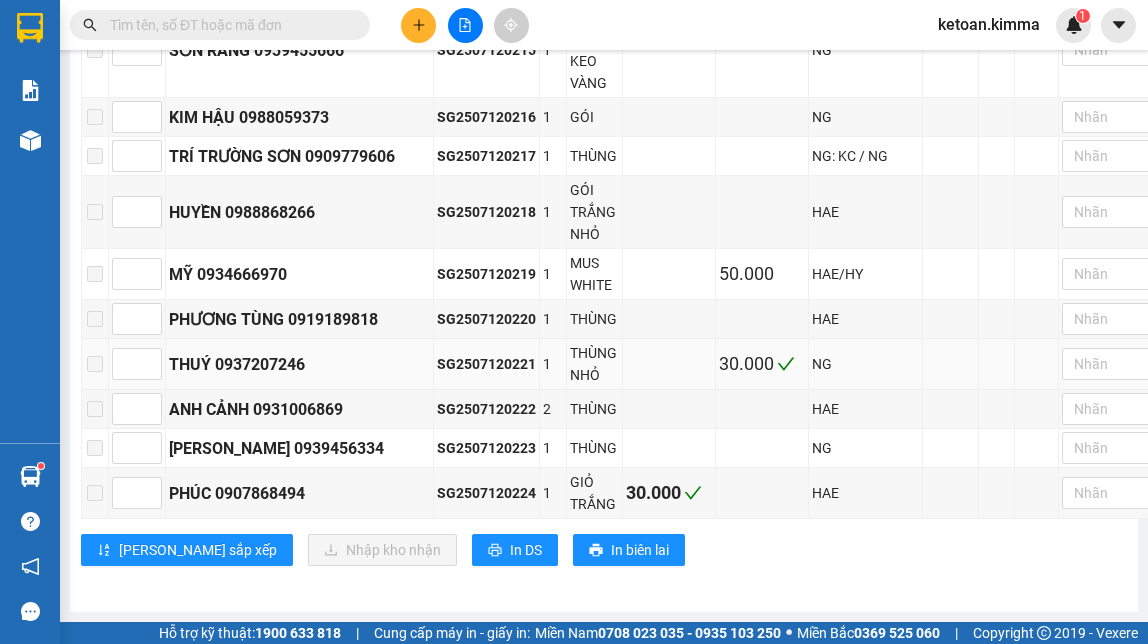 click on "SG2507120221" at bounding box center (486, 364) 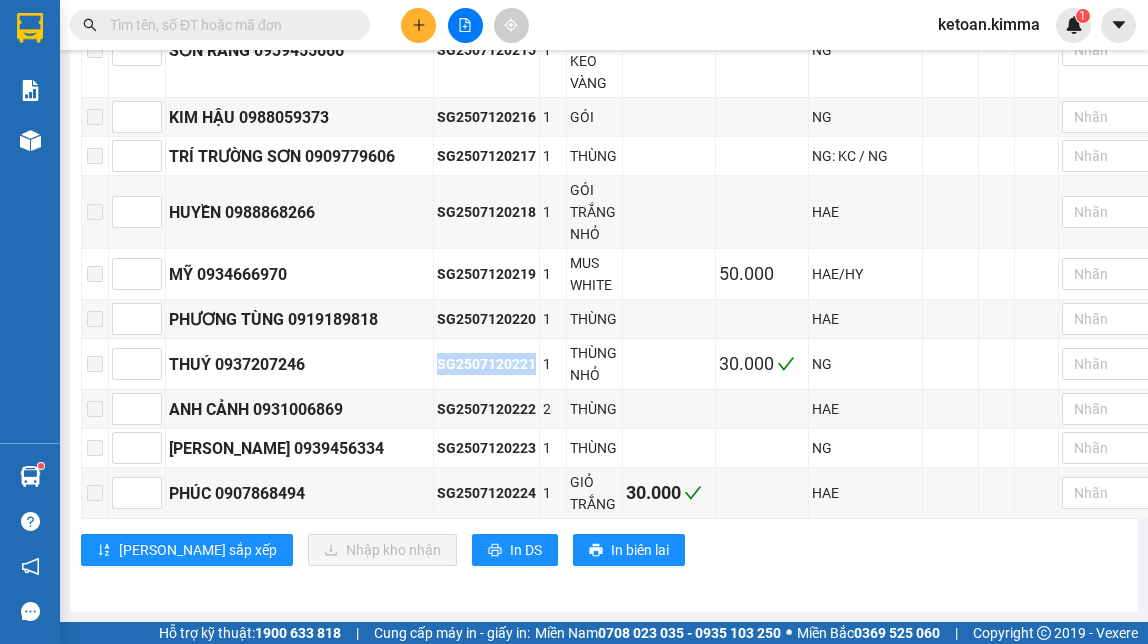 scroll, scrollTop: 2500, scrollLeft: 0, axis: vertical 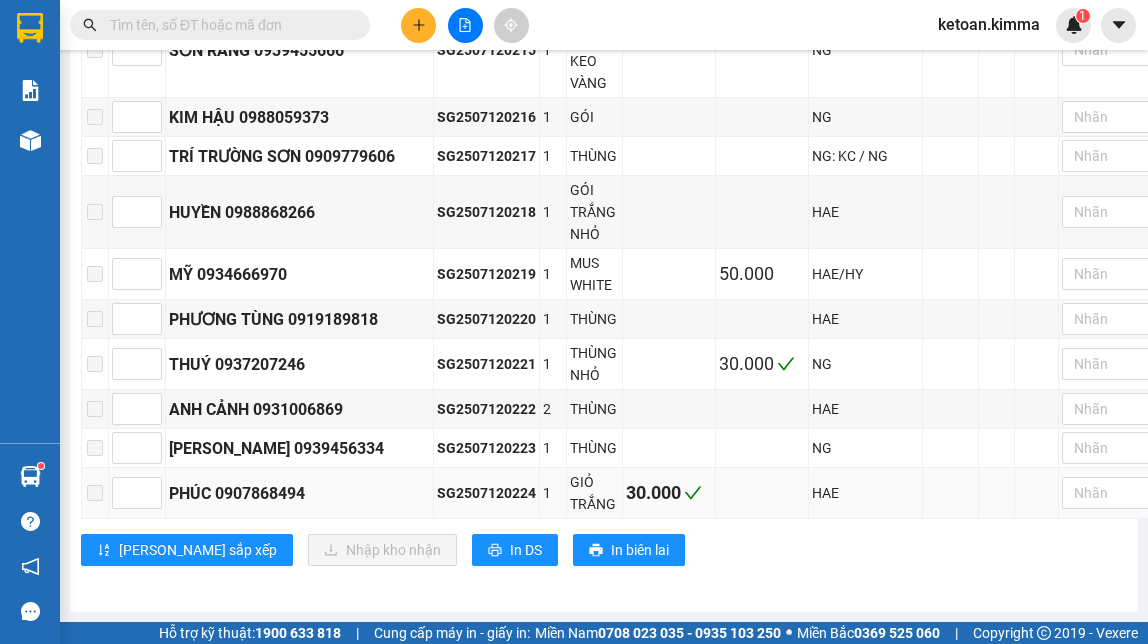 drag, startPoint x: 804, startPoint y: 528, endPoint x: 550, endPoint y: 507, distance: 254.86664 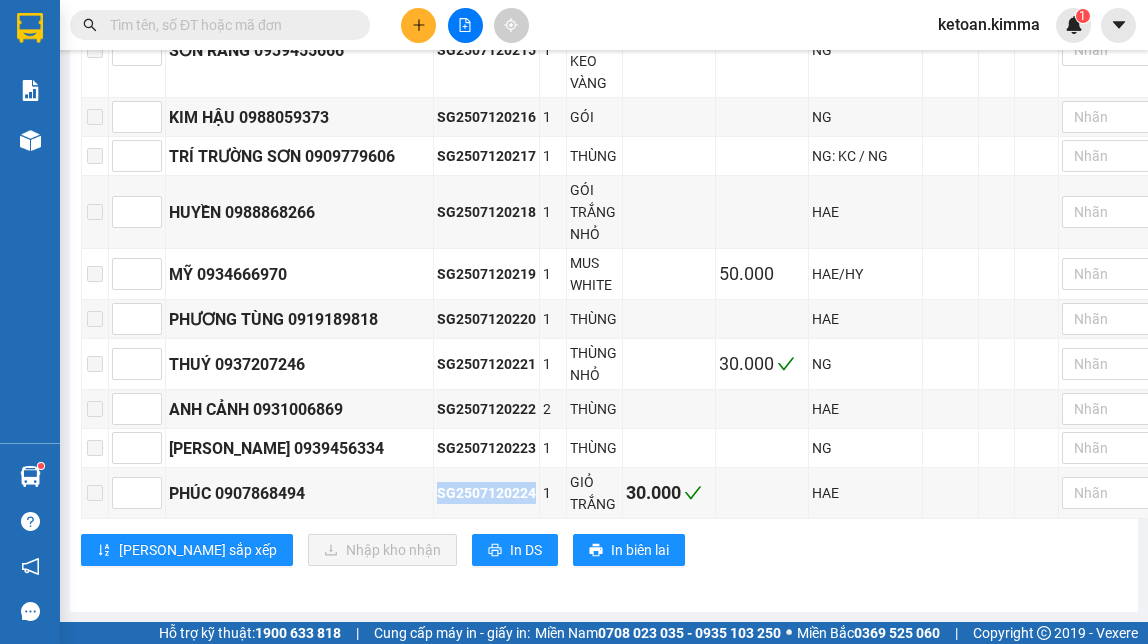 scroll, scrollTop: 1956, scrollLeft: 0, axis: vertical 